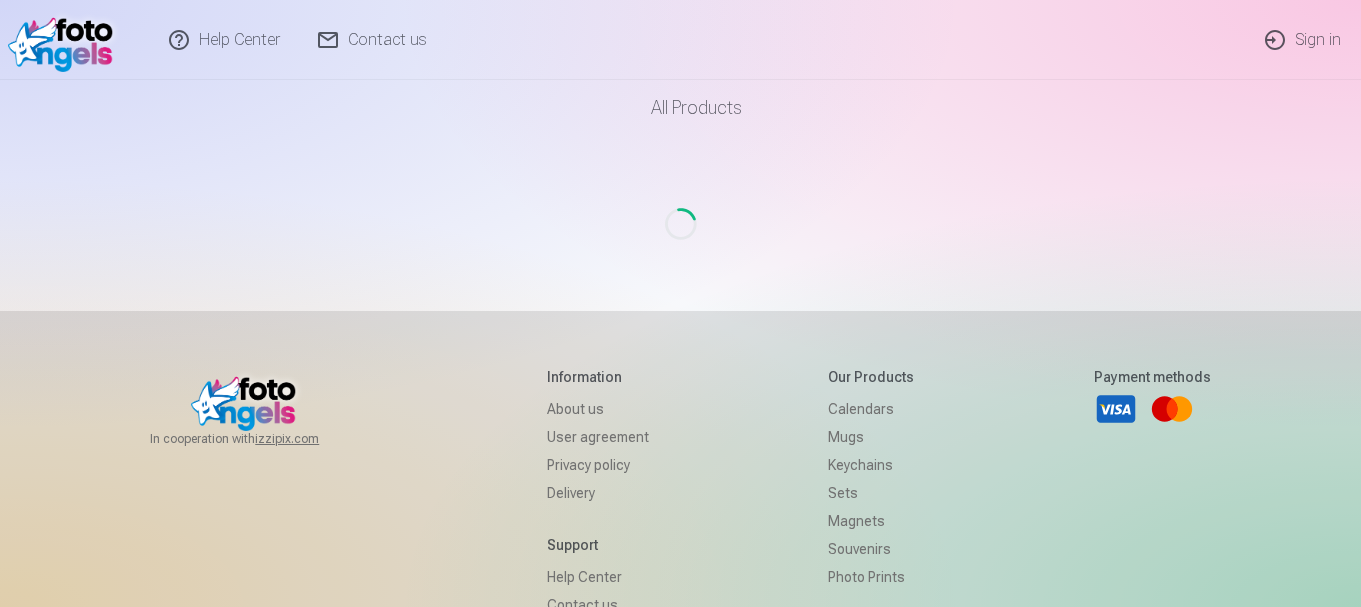 scroll, scrollTop: 0, scrollLeft: 0, axis: both 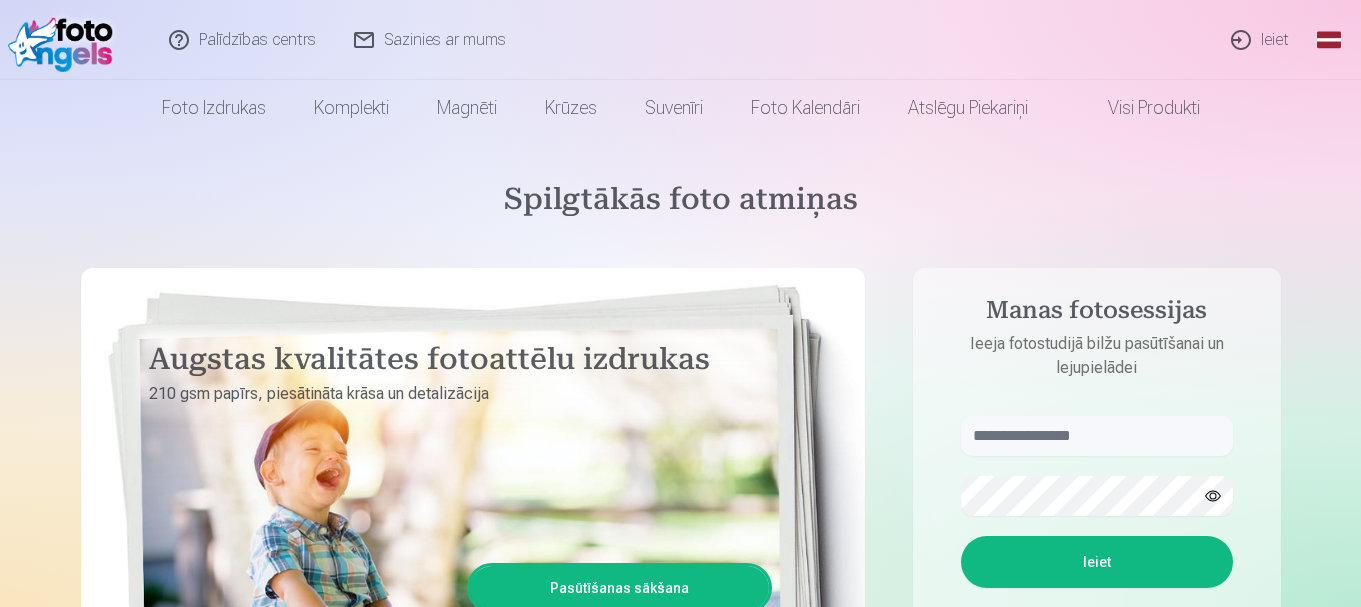 click on "Ieiet" at bounding box center [1261, 40] 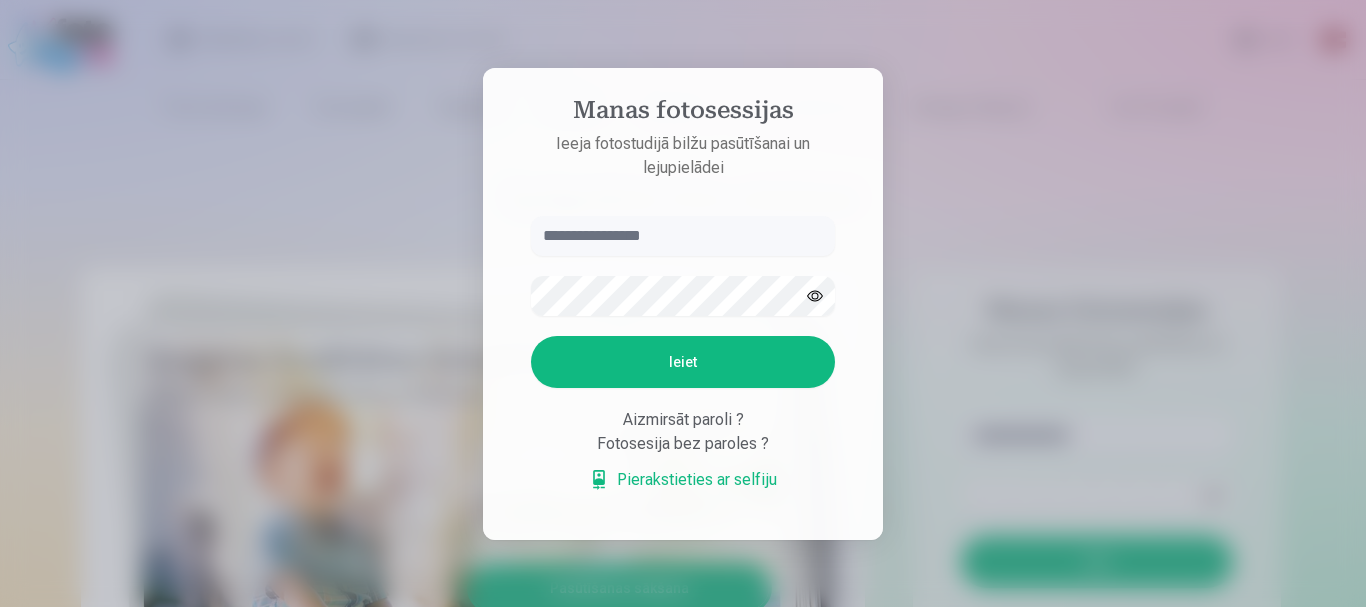 click at bounding box center [683, 303] 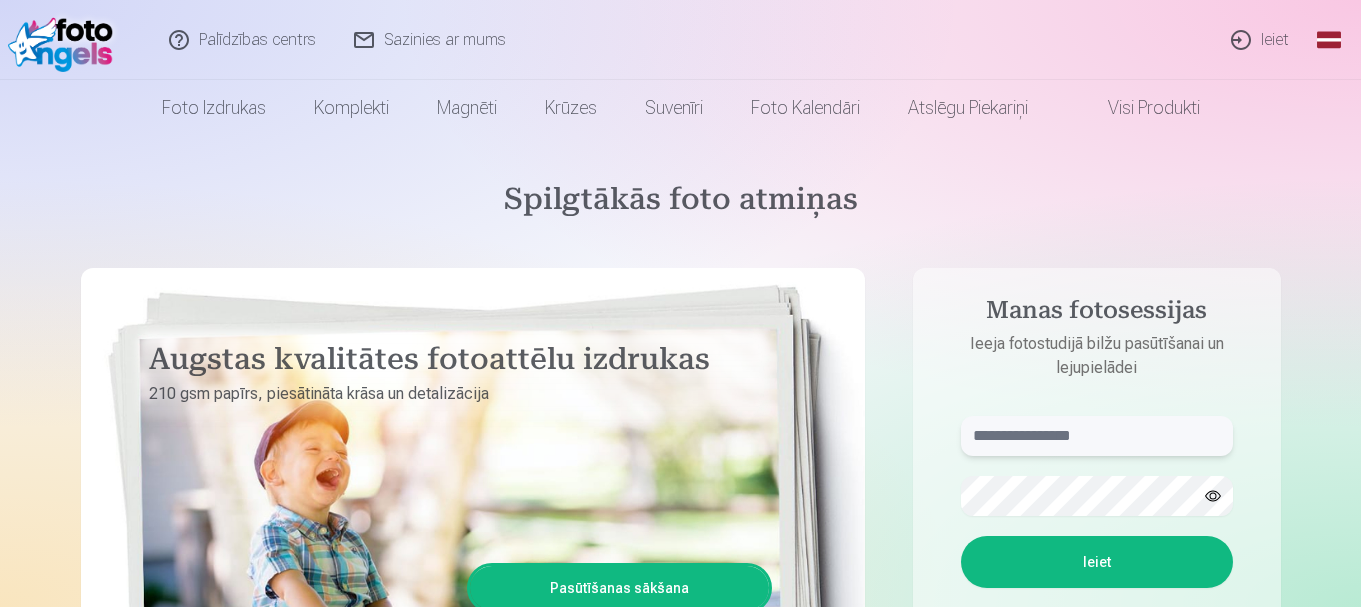 click at bounding box center (1097, 436) 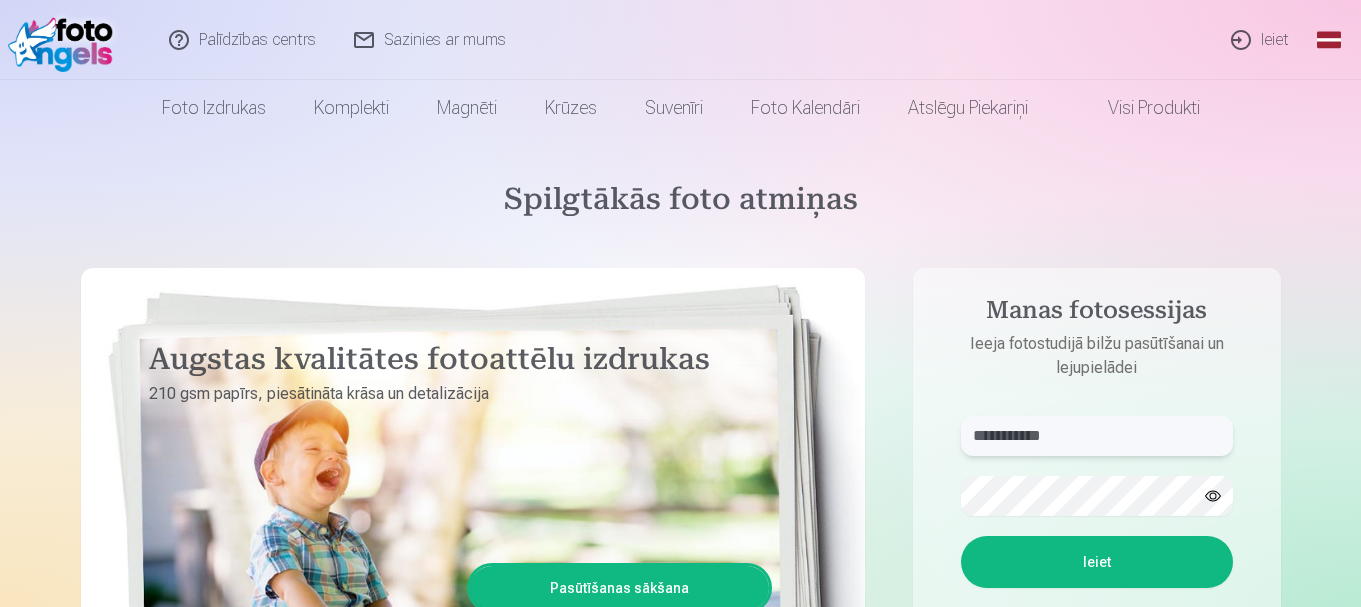 type on "**********" 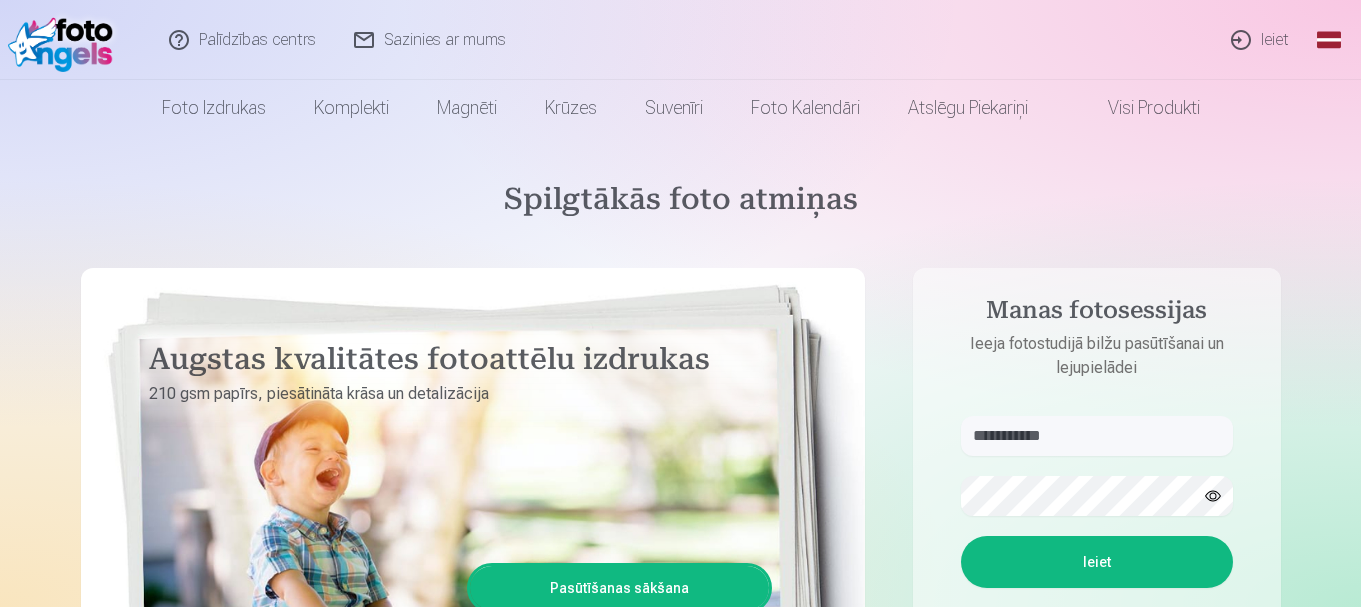 click on "Ieiet" at bounding box center (1097, 562) 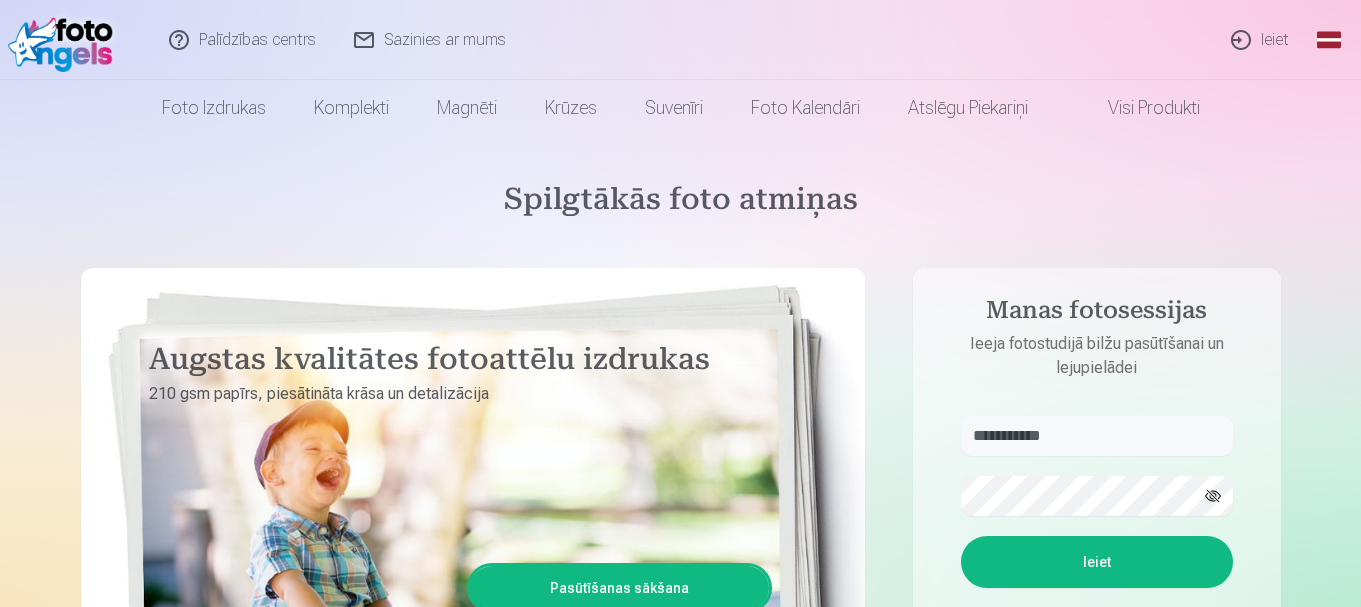 click on "Ieiet" at bounding box center (1097, 562) 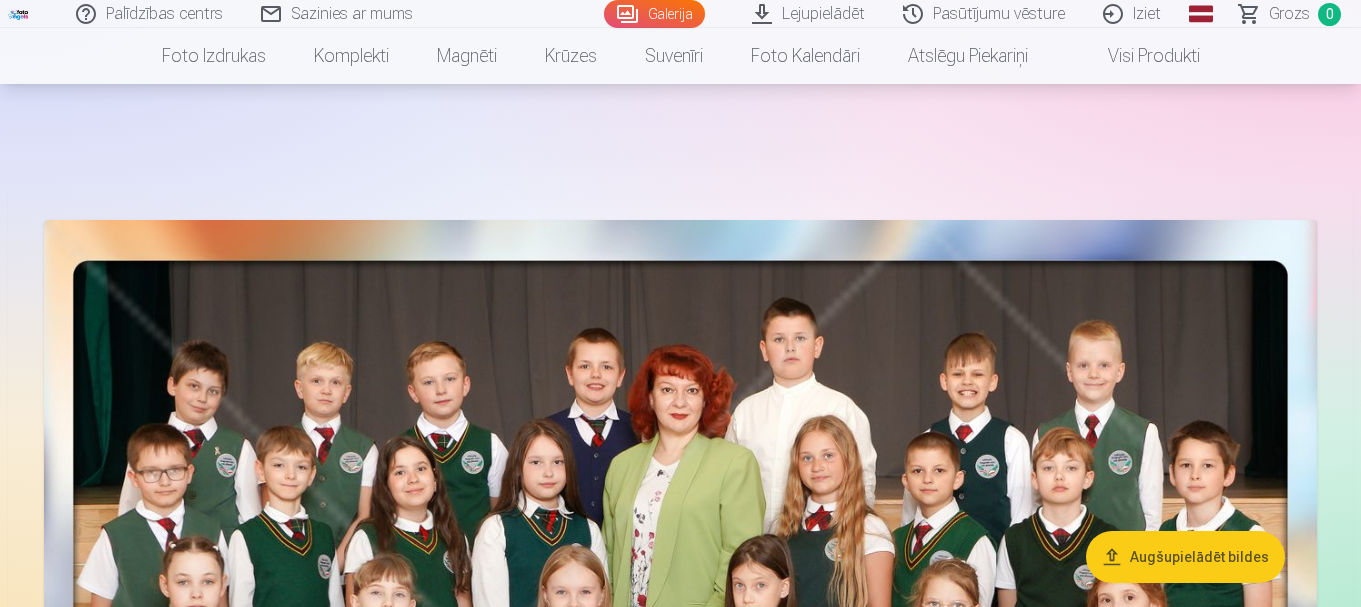 scroll, scrollTop: 167, scrollLeft: 0, axis: vertical 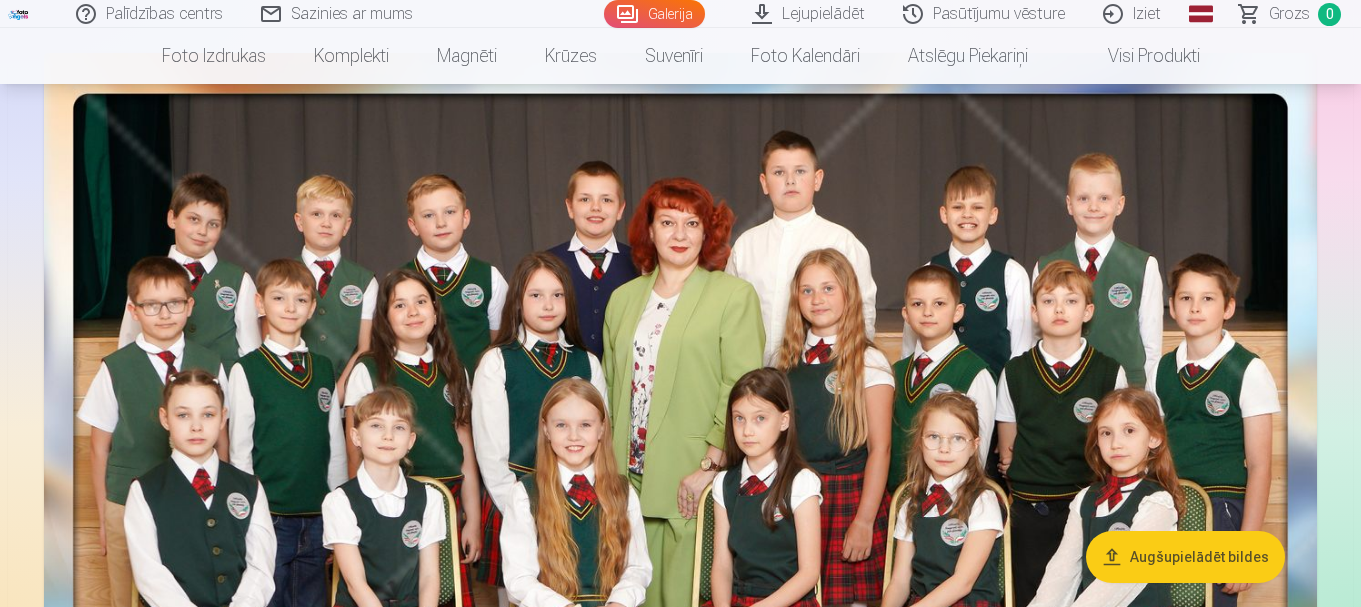click on "Augšupielādēt bildes" at bounding box center [1185, 557] 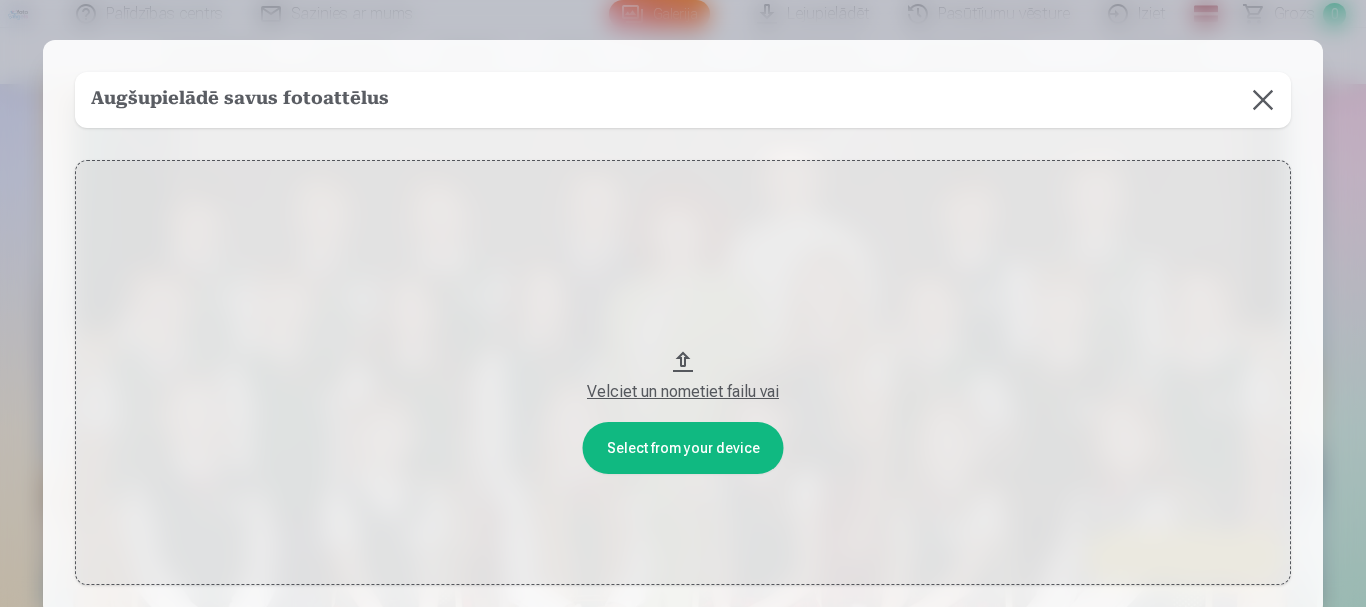 click at bounding box center [1263, 100] 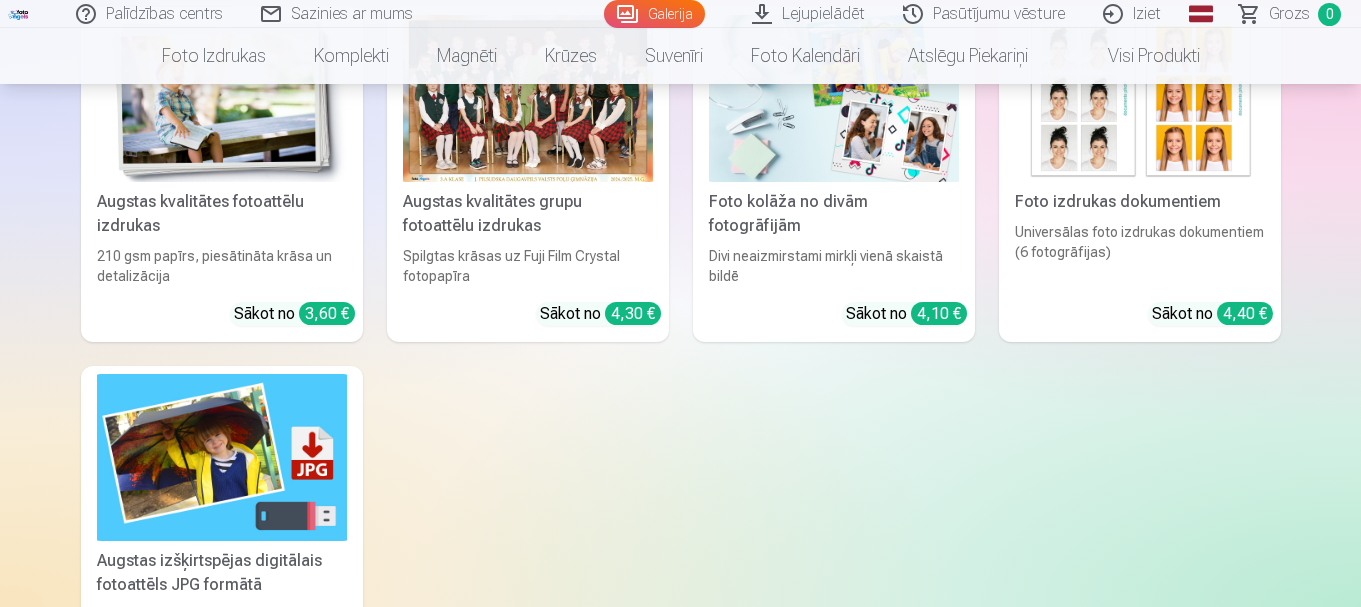 scroll, scrollTop: 14167, scrollLeft: 0, axis: vertical 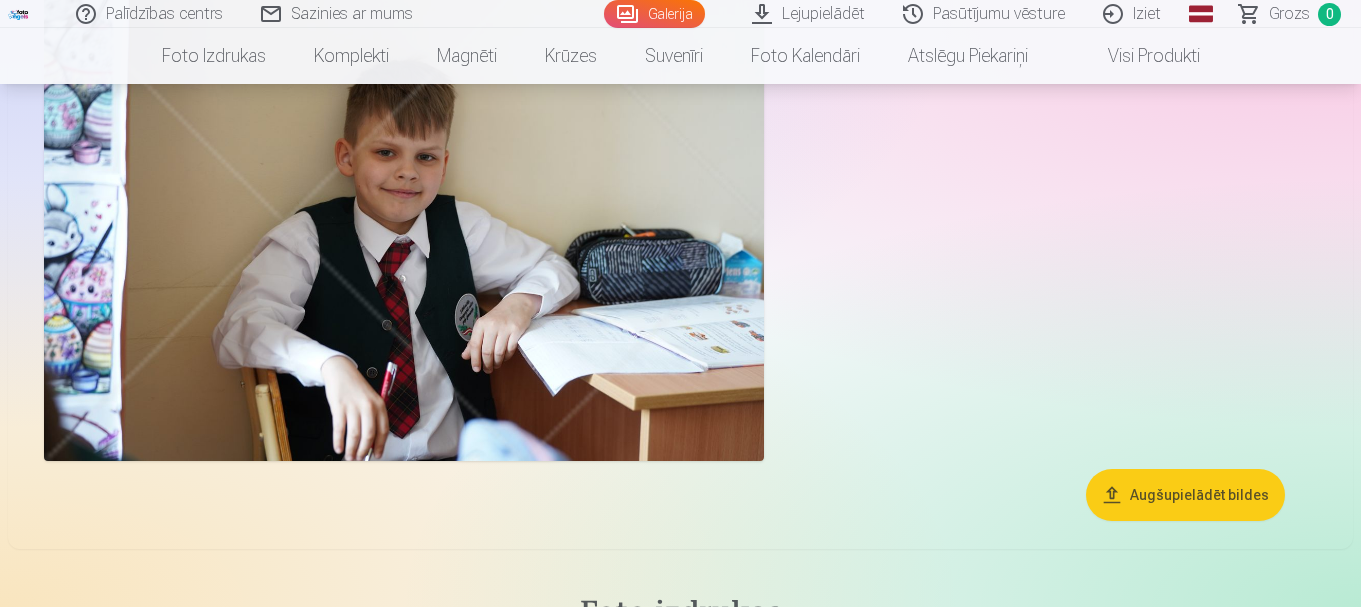 click on "Lejupielādēt" at bounding box center [809, 14] 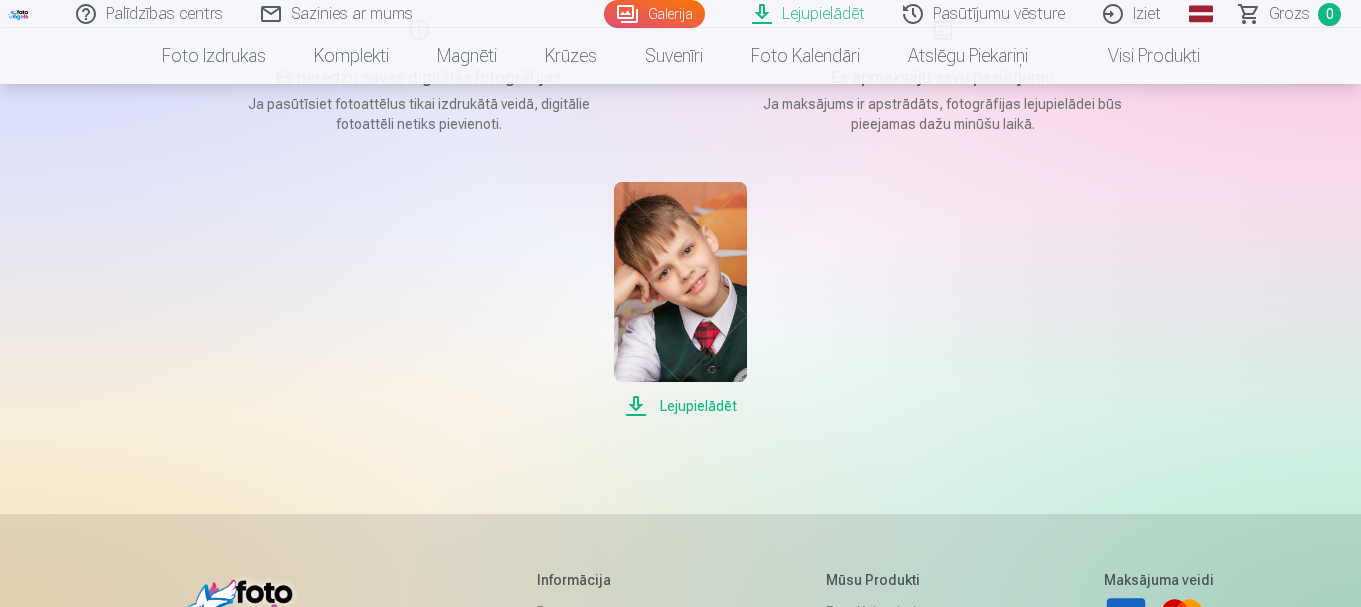 scroll, scrollTop: 167, scrollLeft: 0, axis: vertical 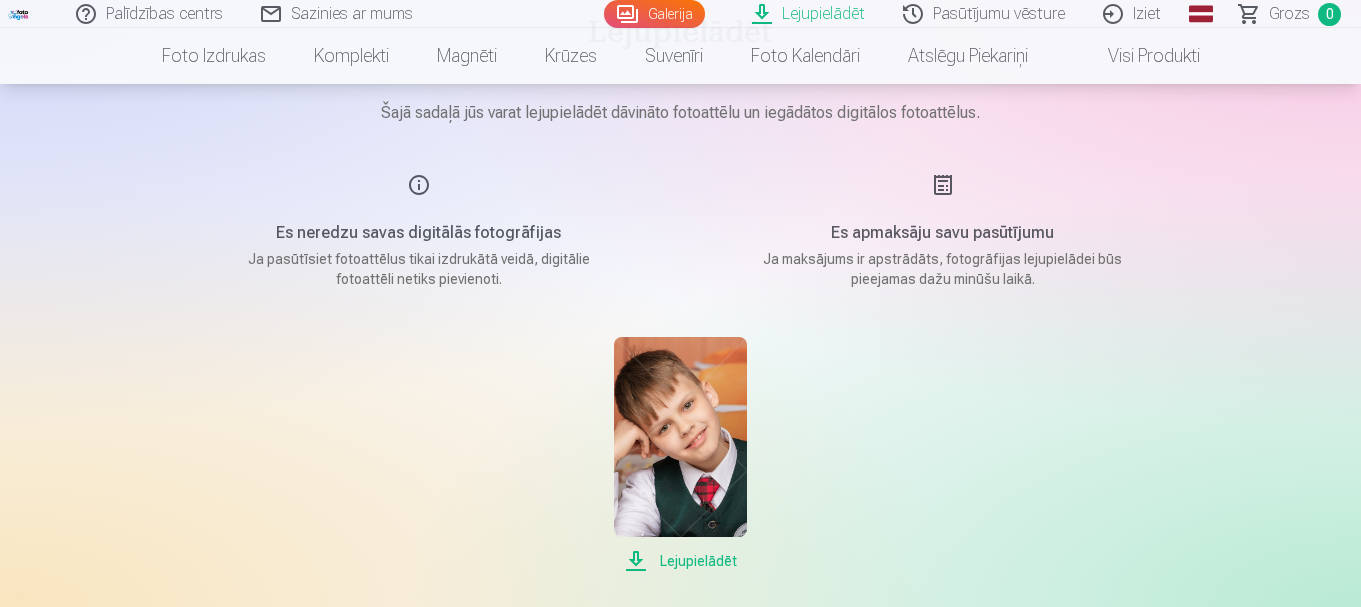 click on "Lejupielādēt" at bounding box center [680, 561] 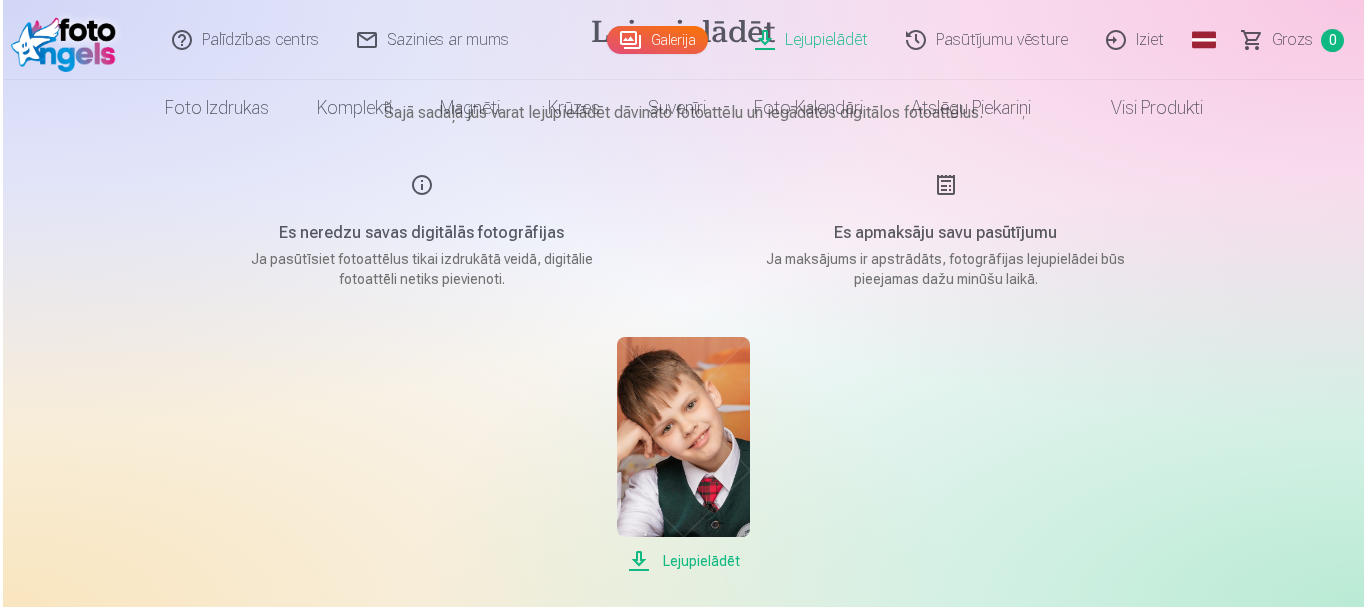 scroll, scrollTop: 0, scrollLeft: 0, axis: both 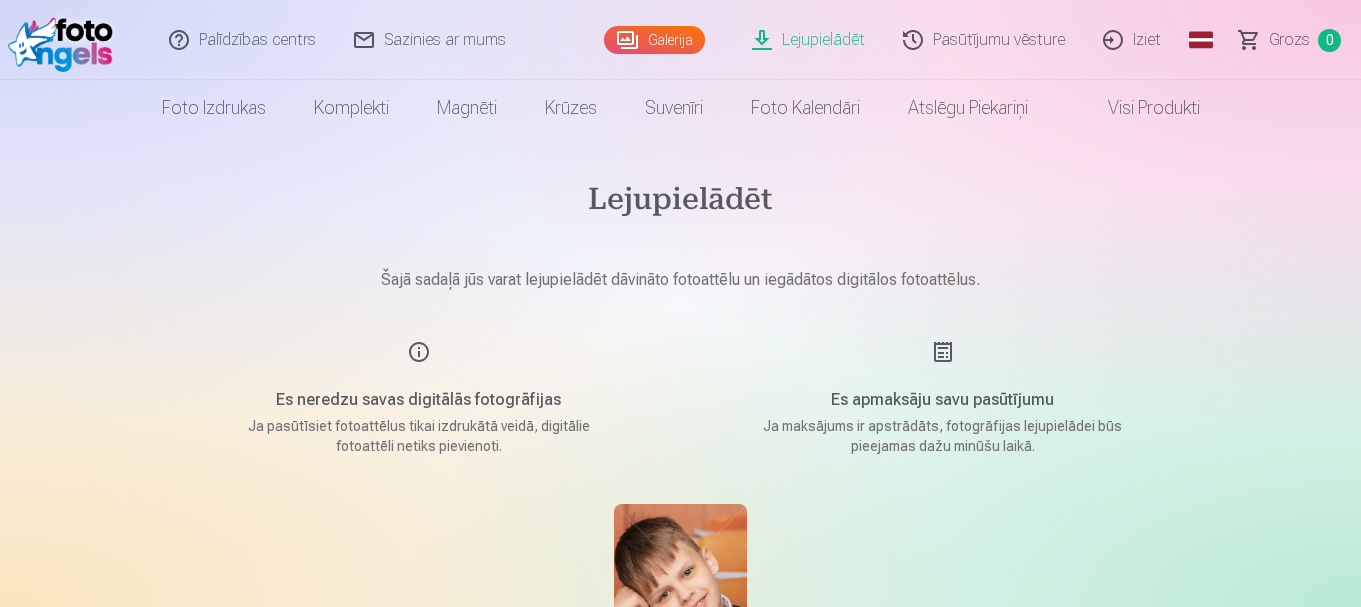 click on "Galerija" at bounding box center [654, 40] 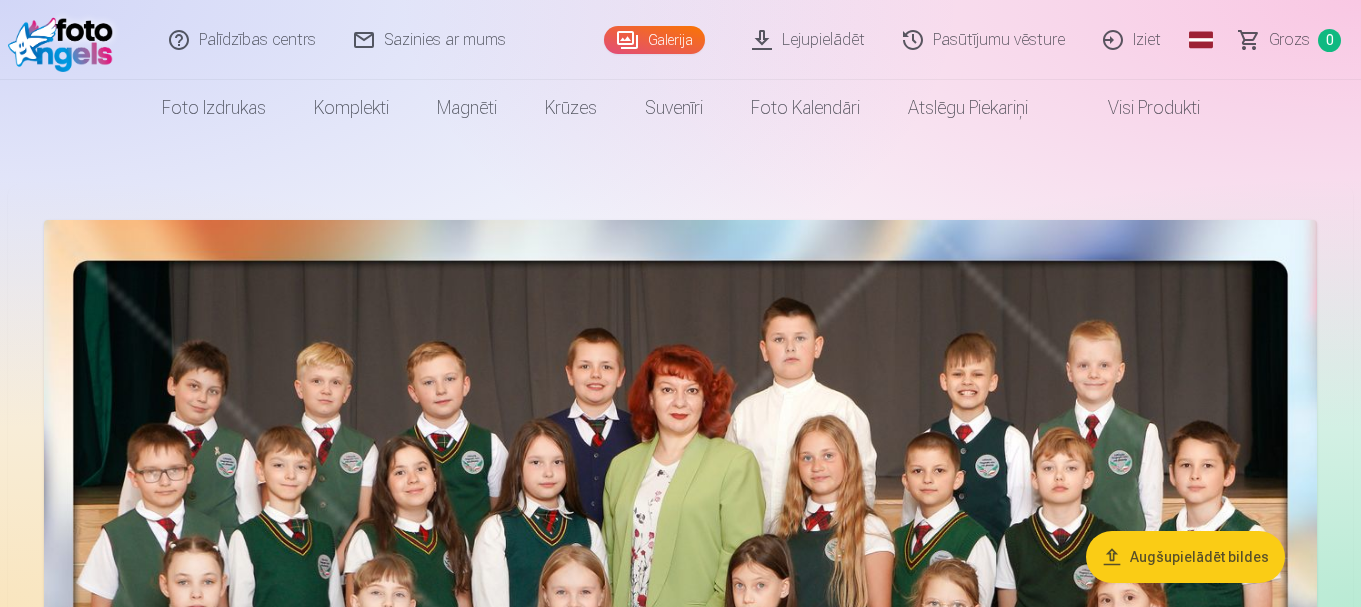 click on "Augšupielādēt bildes" at bounding box center [1185, 557] 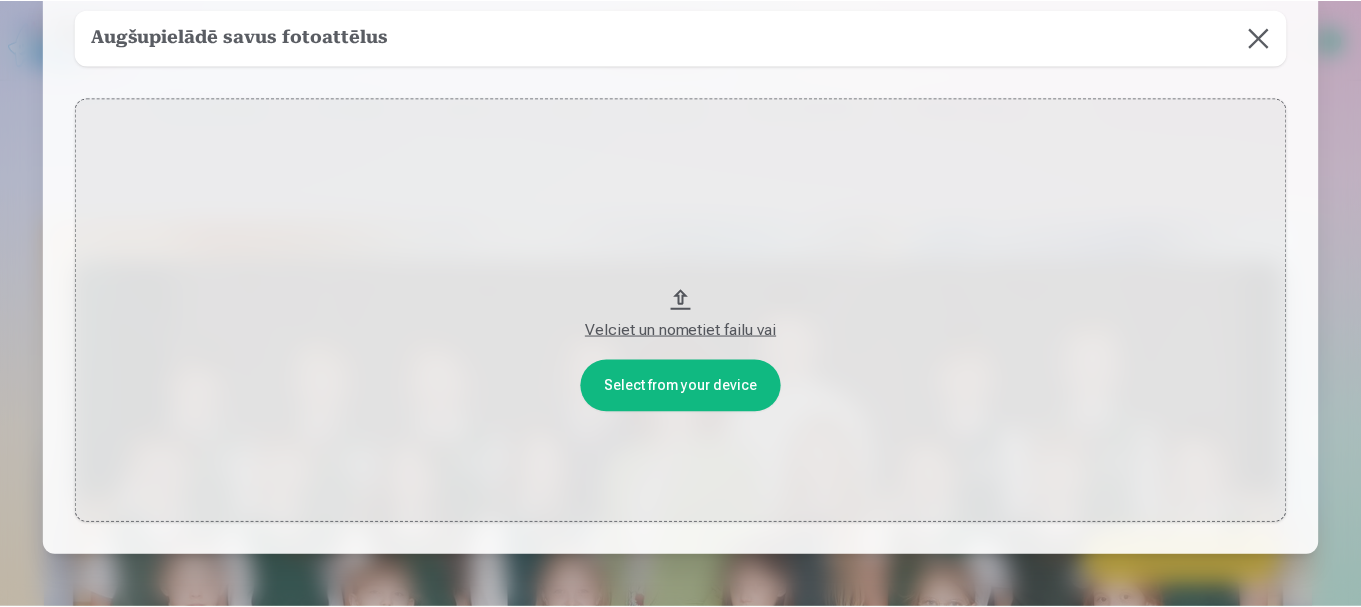scroll, scrollTop: 0, scrollLeft: 0, axis: both 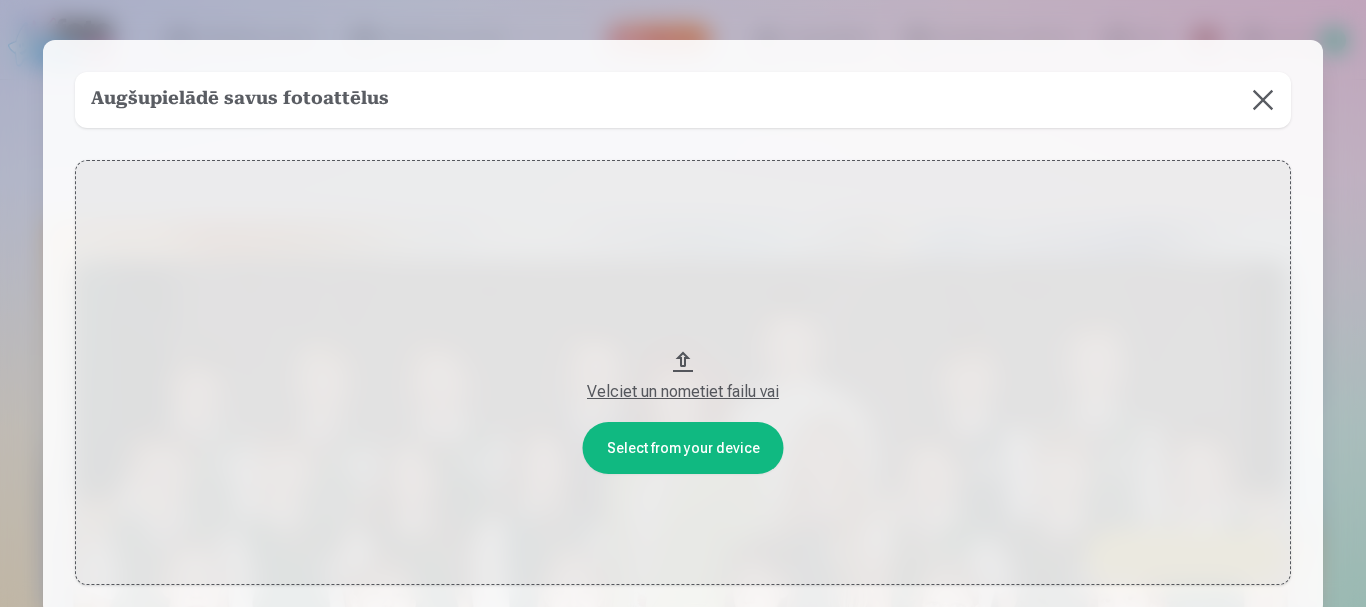 click on "Velciet un nometiet failu vai" at bounding box center (683, 372) 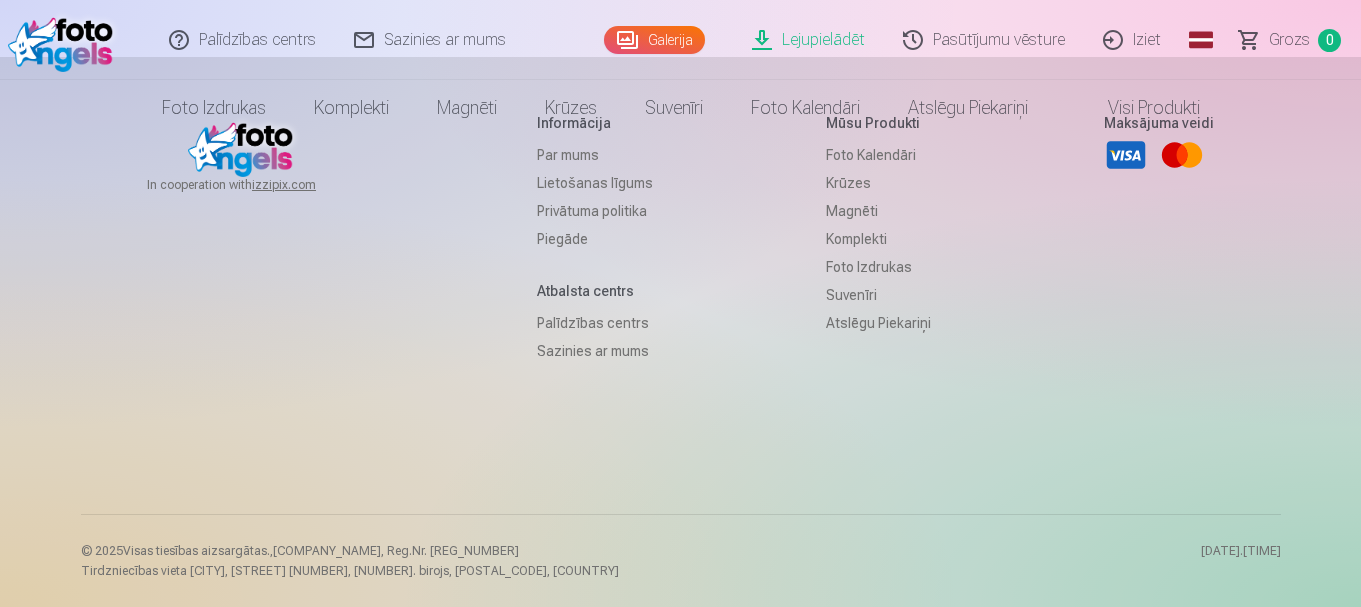 scroll, scrollTop: 0, scrollLeft: 0, axis: both 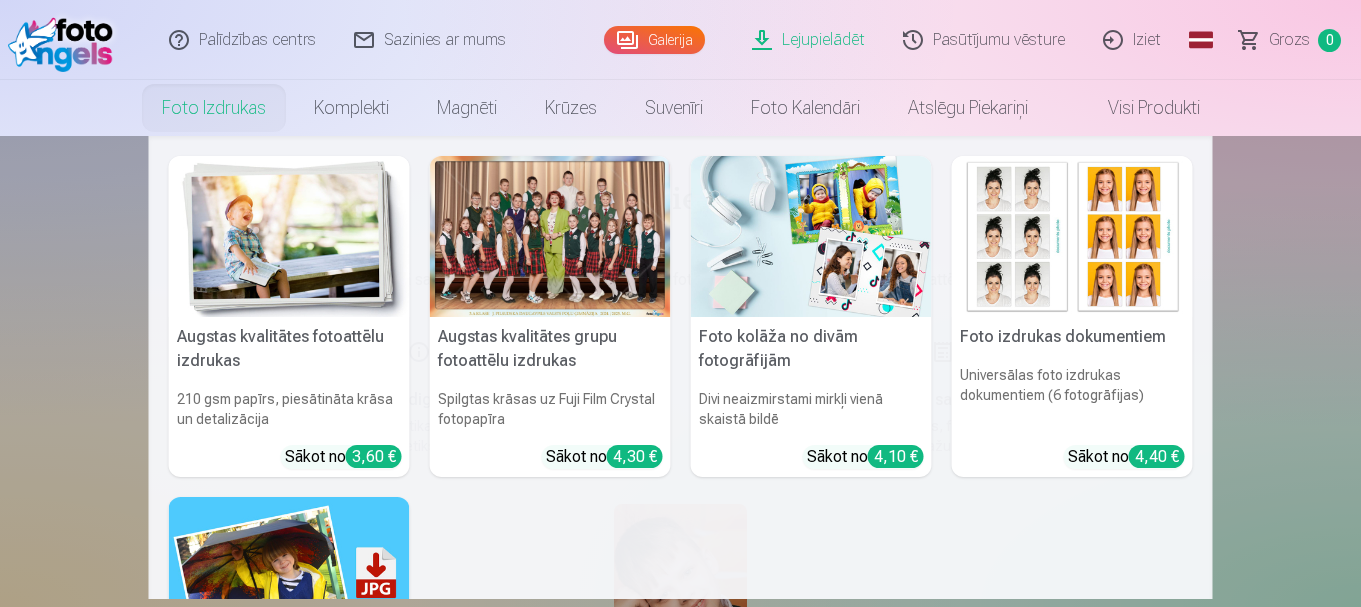 click on "Foto izdrukas" at bounding box center [214, 108] 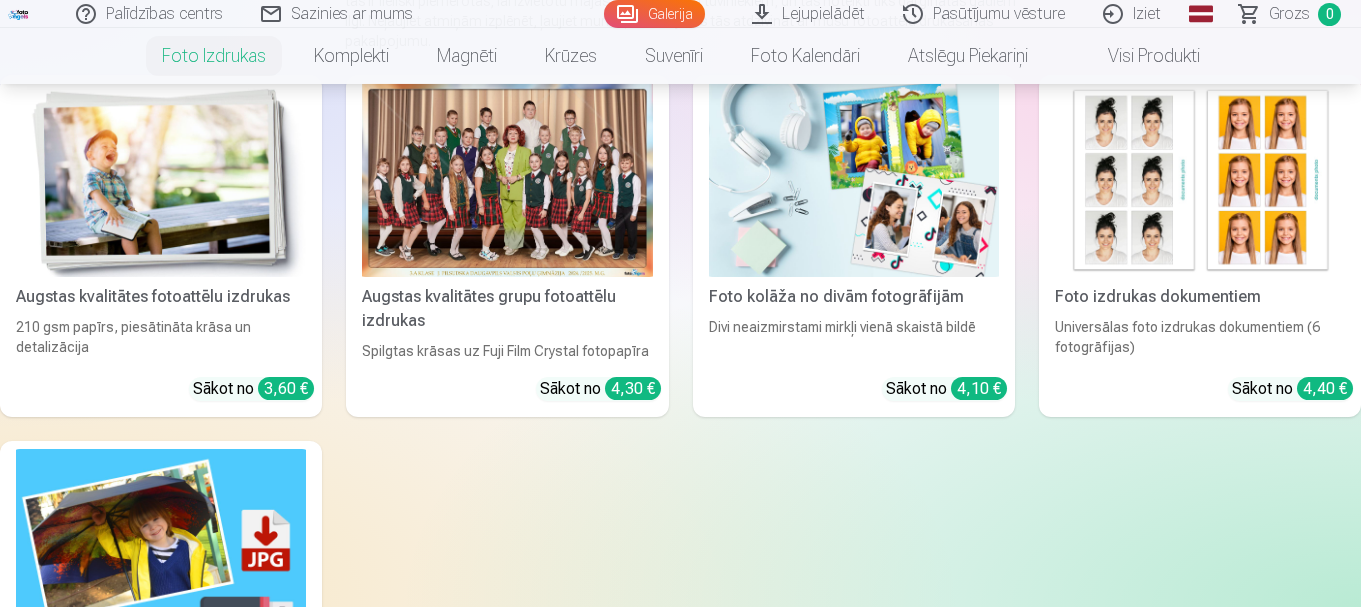 scroll, scrollTop: 333, scrollLeft: 0, axis: vertical 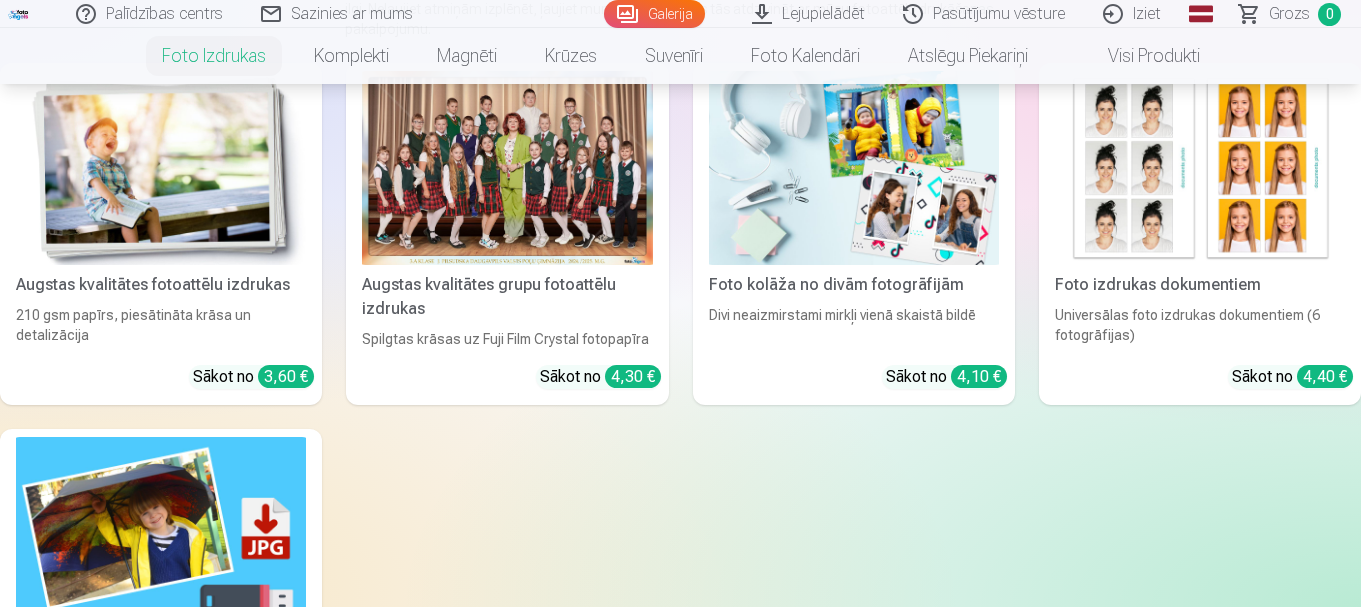 click on "Augstas kvalitātes fotoattēlu izdrukas" at bounding box center (161, 285) 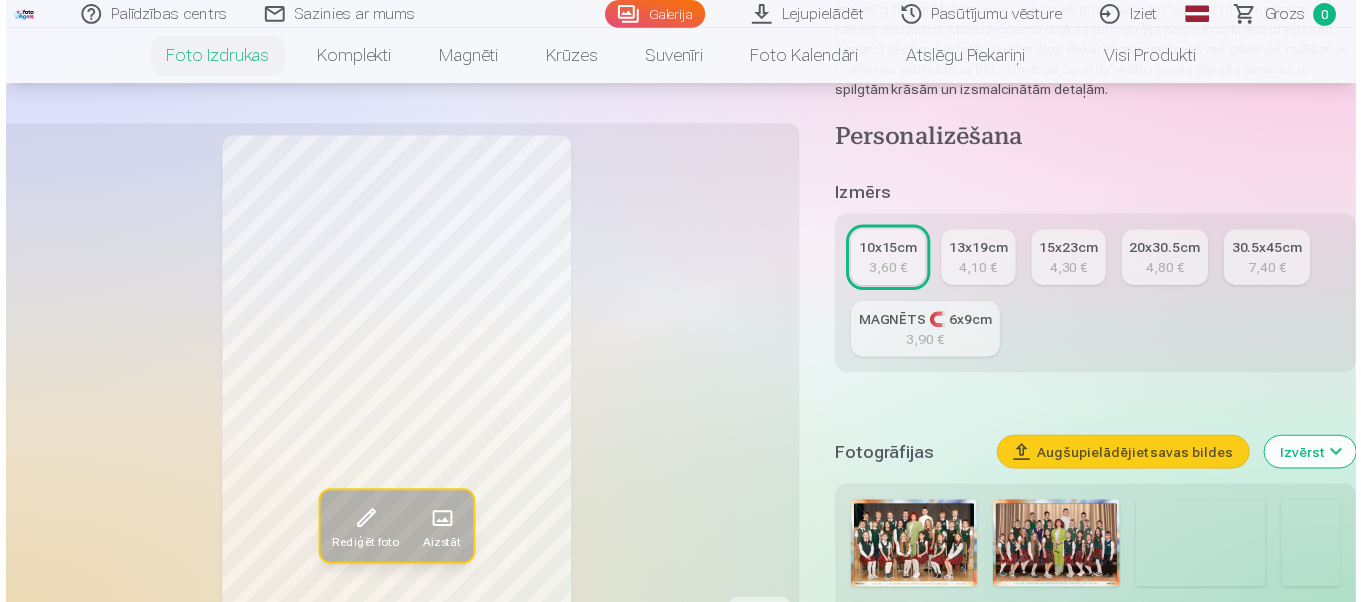 scroll, scrollTop: 500, scrollLeft: 0, axis: vertical 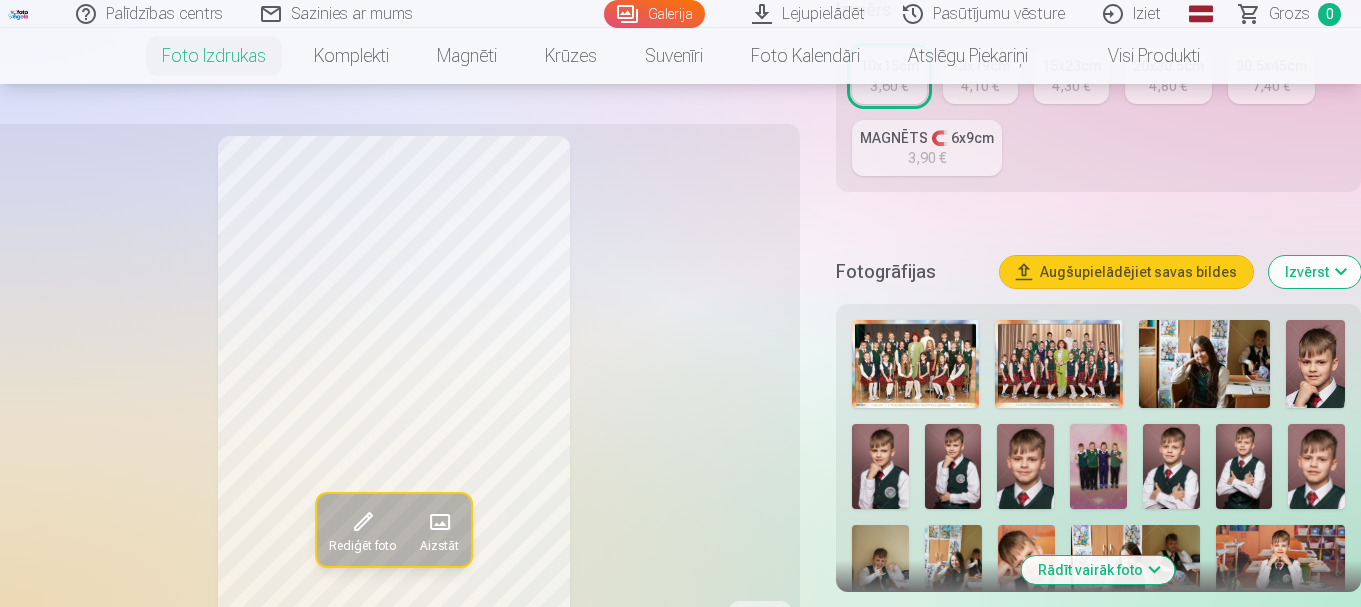 click at bounding box center [915, 364] 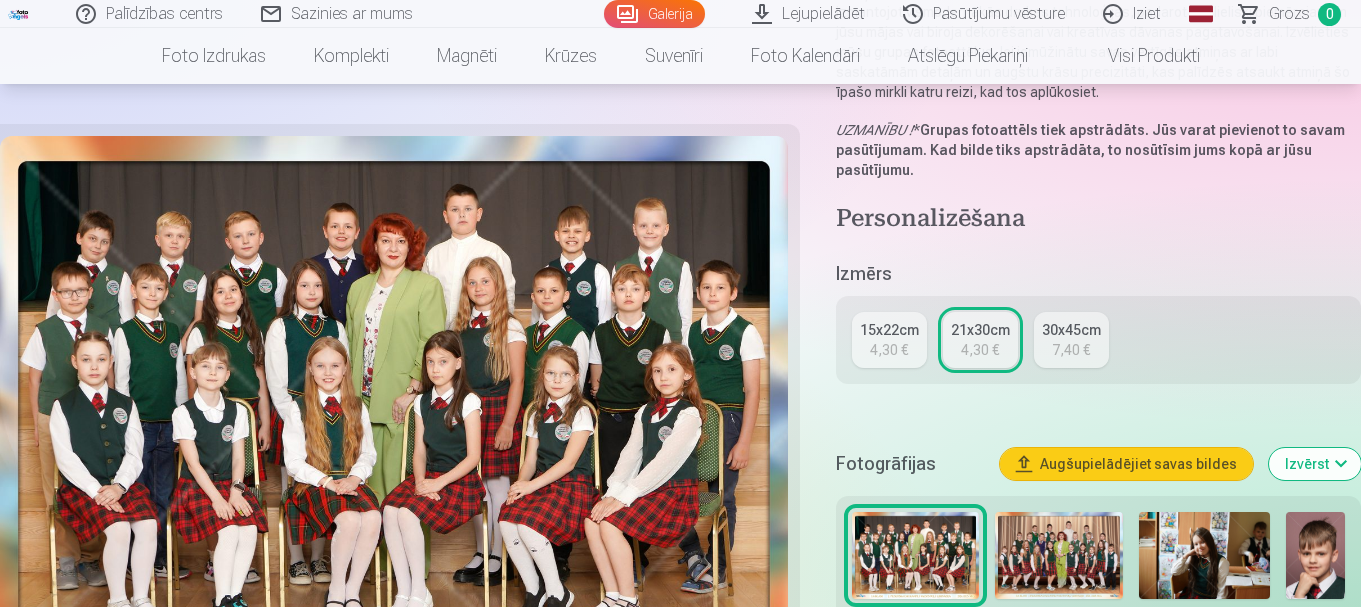 scroll, scrollTop: 667, scrollLeft: 0, axis: vertical 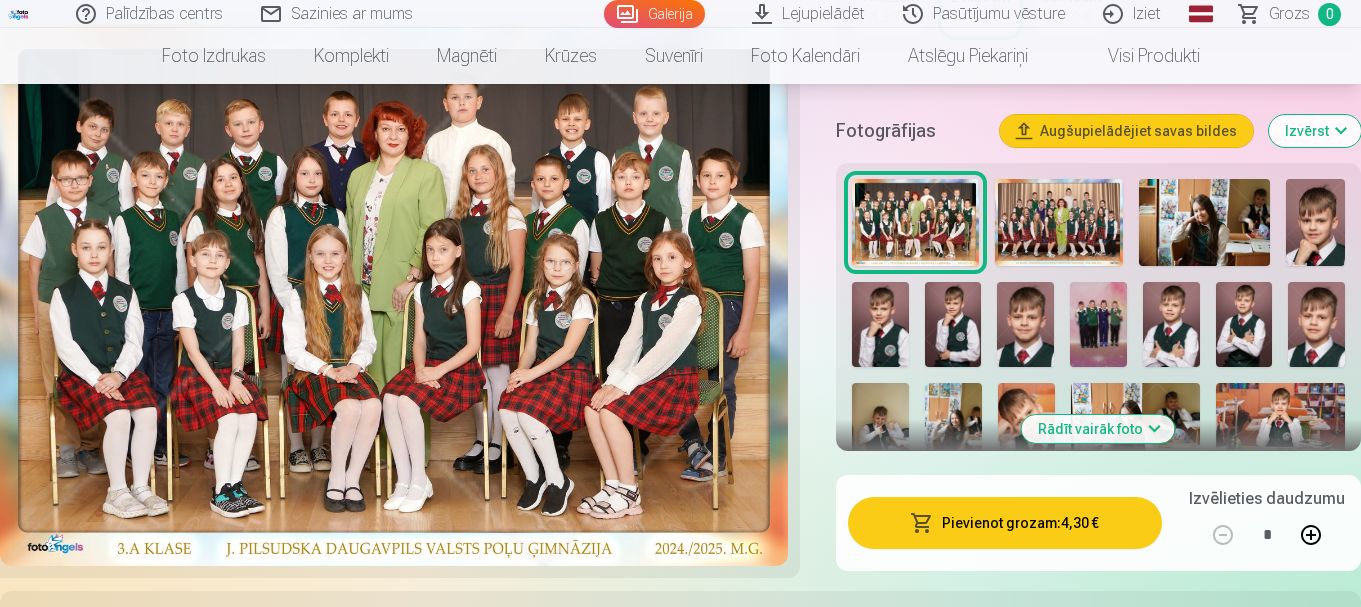 click on "Rādīt vairāk foto" at bounding box center (1098, 429) 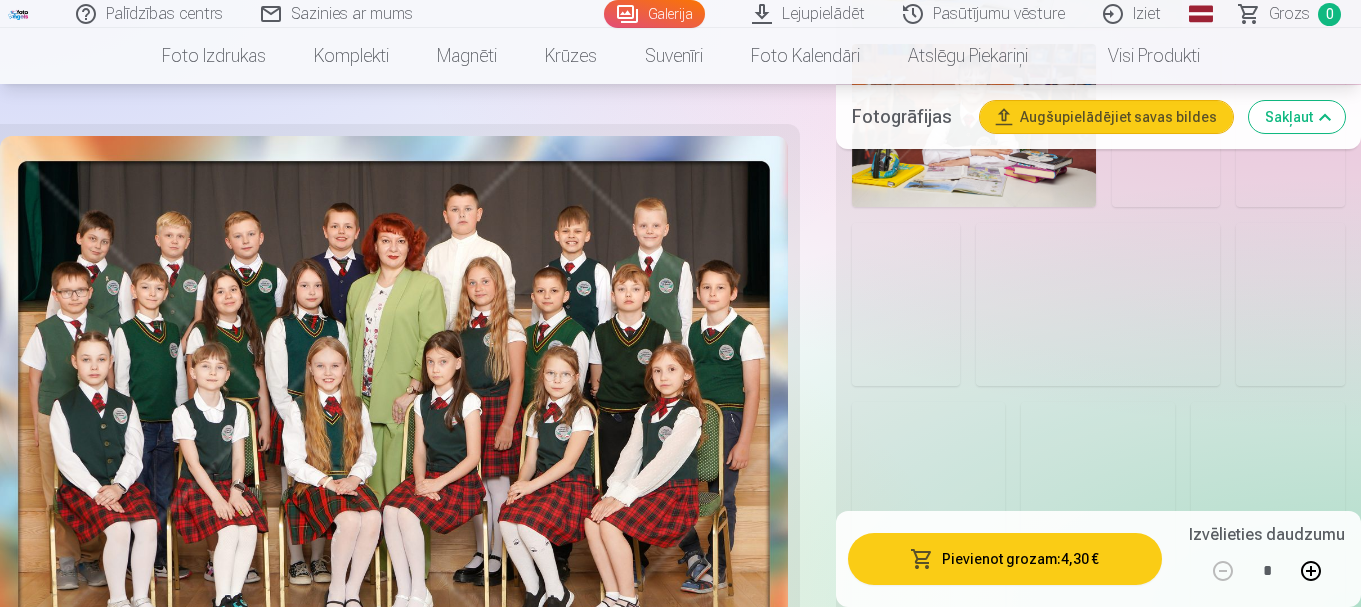 scroll, scrollTop: 2500, scrollLeft: 0, axis: vertical 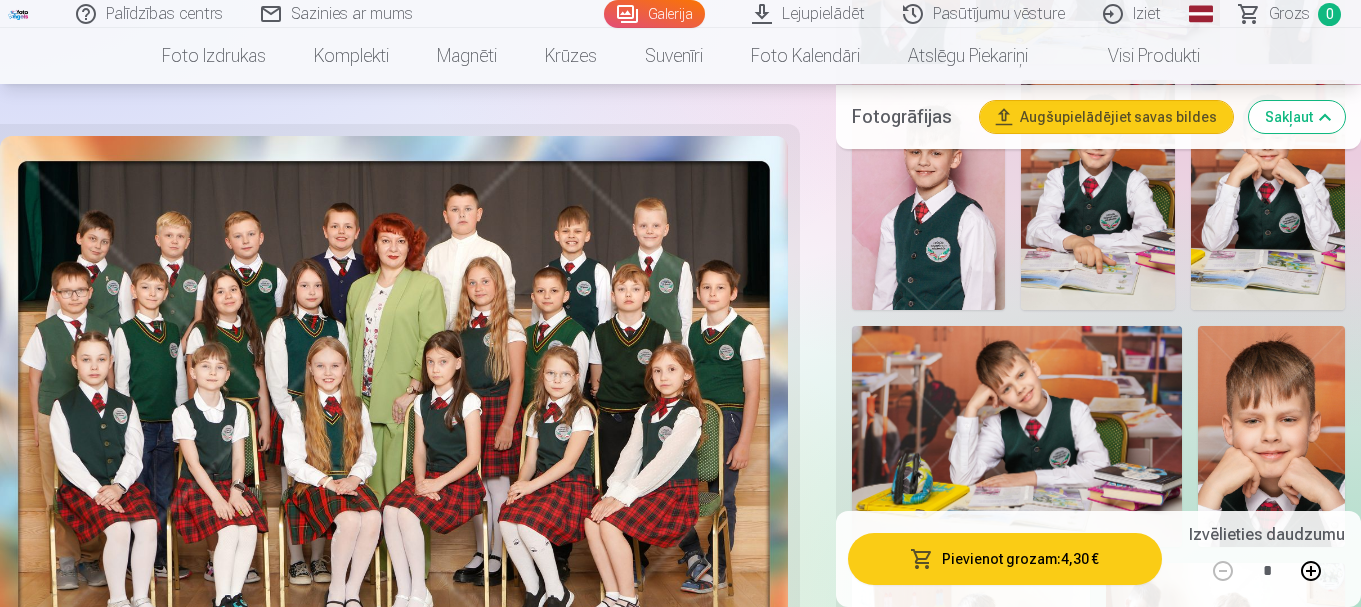 click at bounding box center [1017, 436] 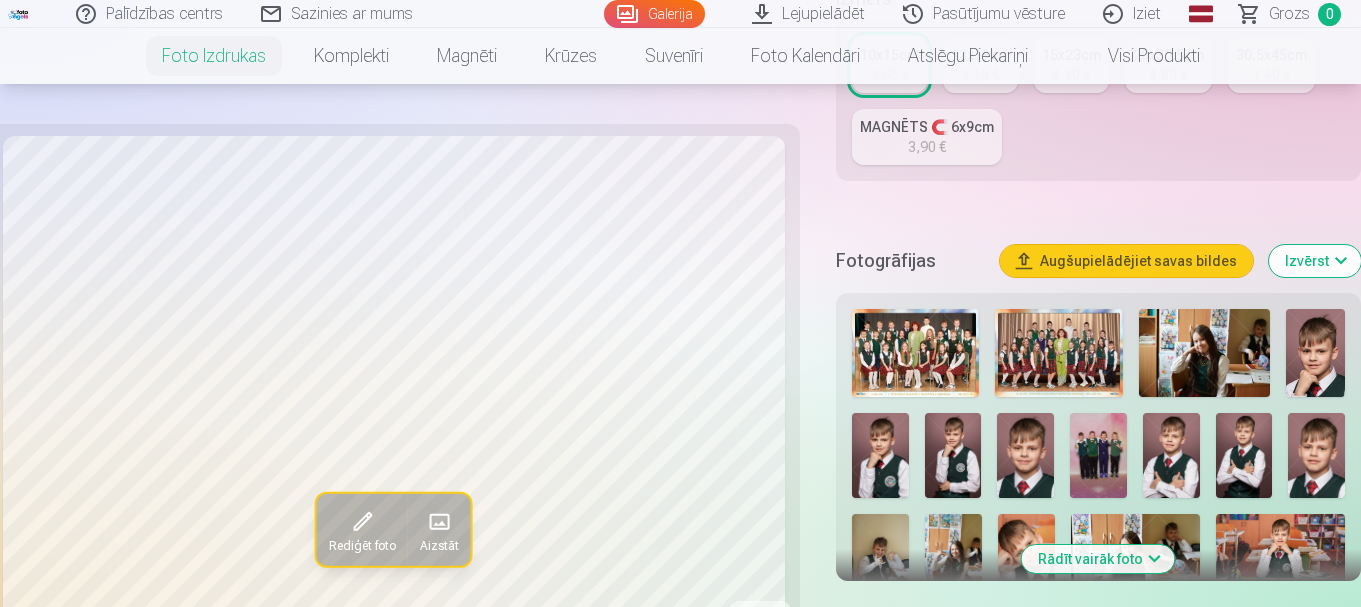 scroll, scrollTop: 667, scrollLeft: 0, axis: vertical 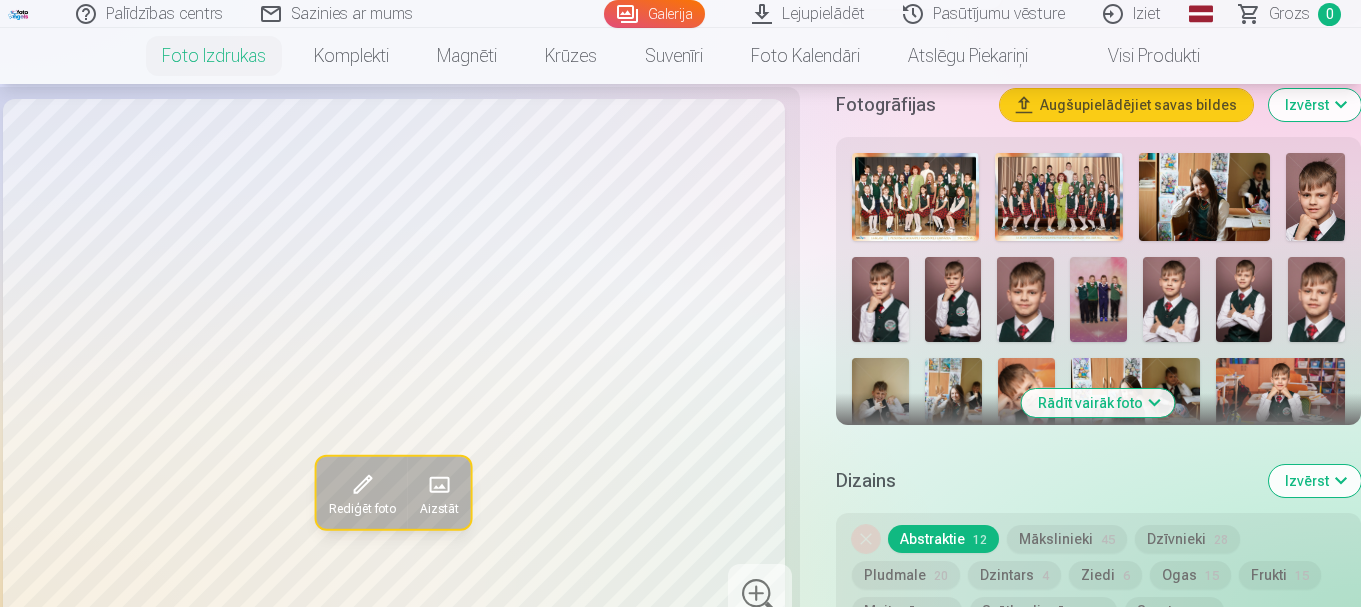 click on "Rādīt vairāk foto" at bounding box center (1098, 403) 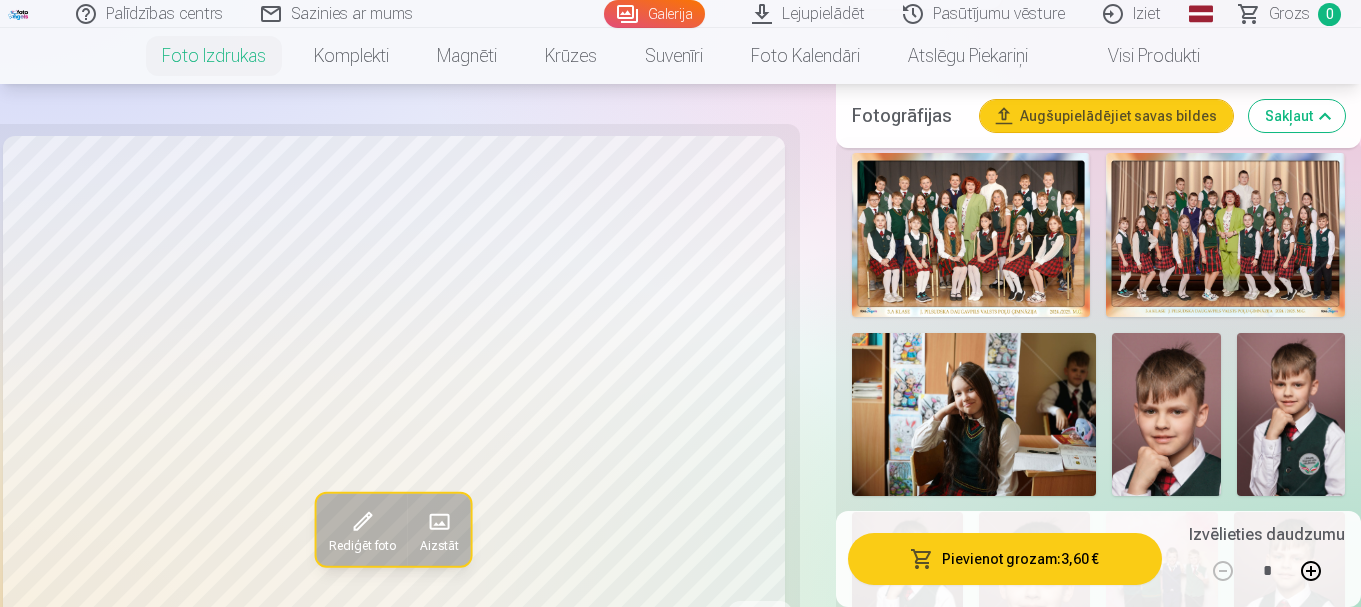 scroll, scrollTop: 833, scrollLeft: 0, axis: vertical 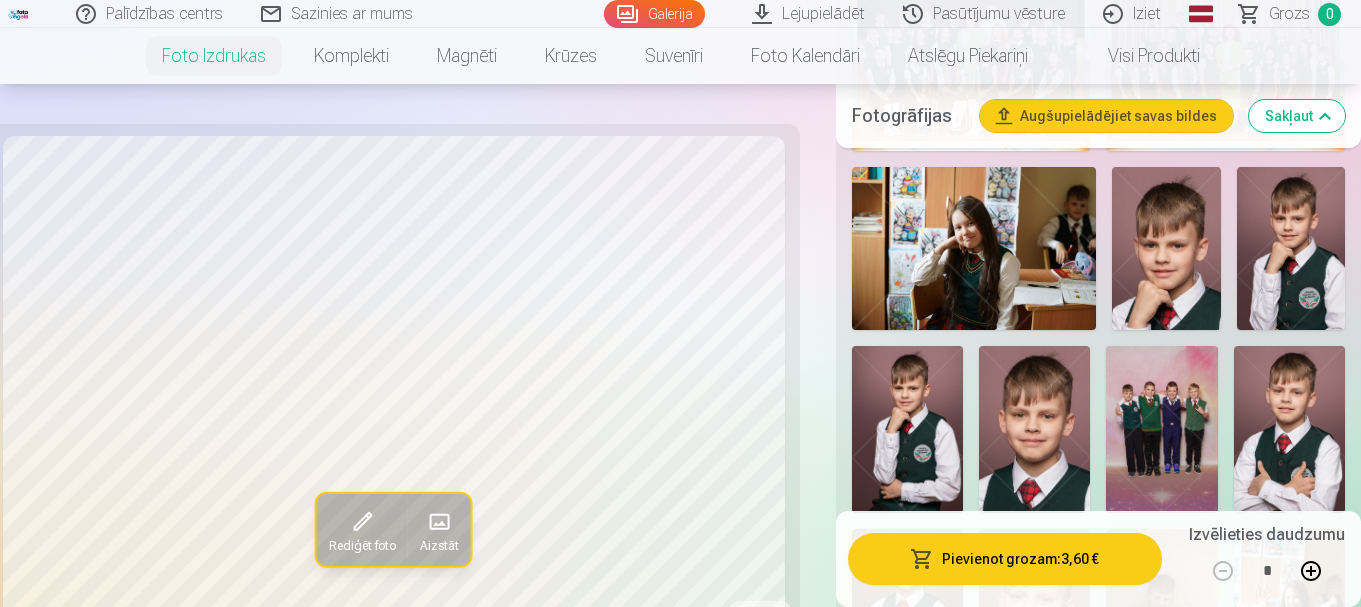click at bounding box center (1166, 248) 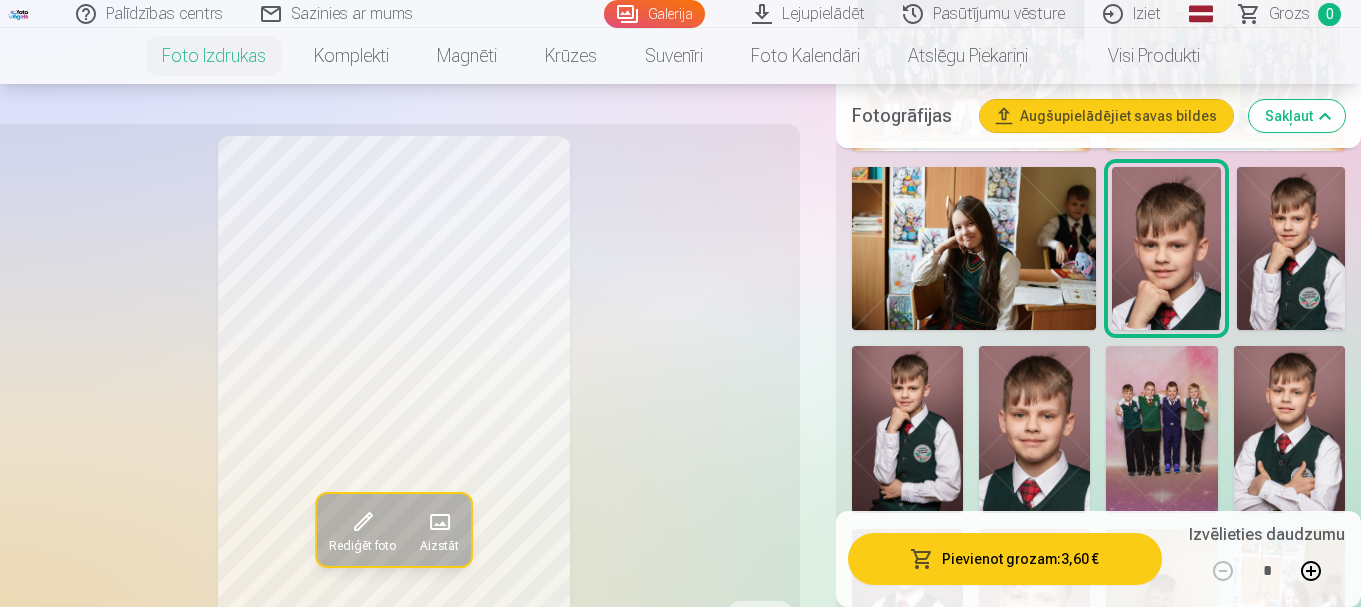 scroll, scrollTop: 1000, scrollLeft: 0, axis: vertical 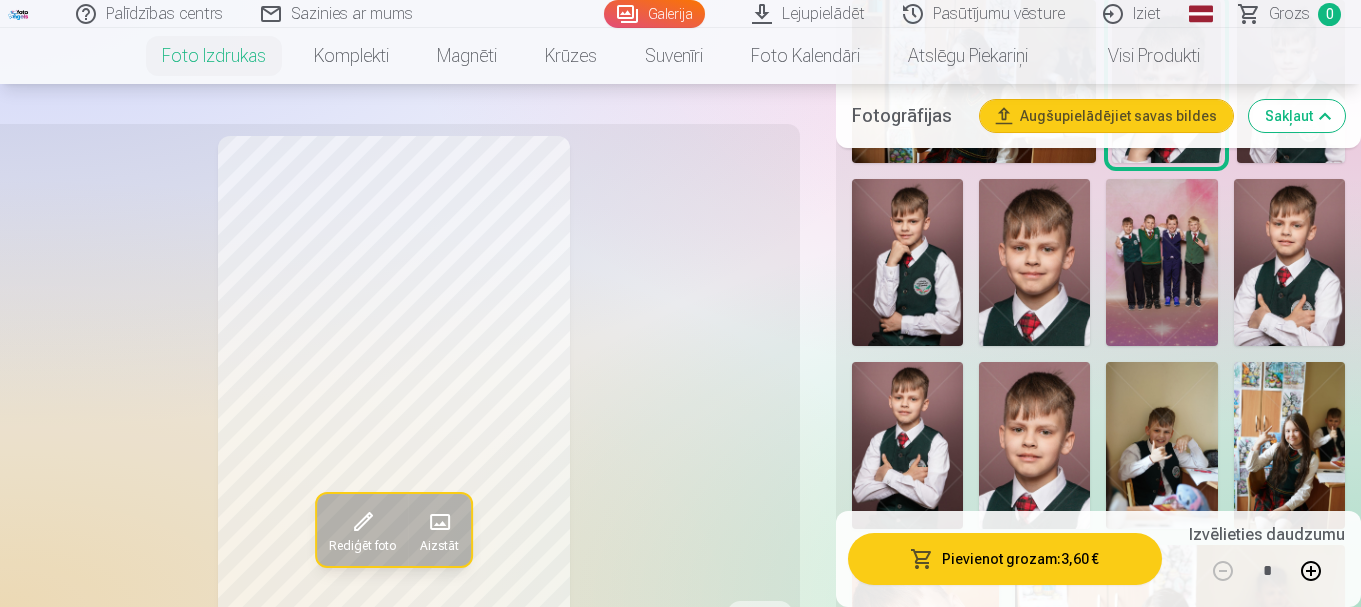 click at bounding box center (907, 262) 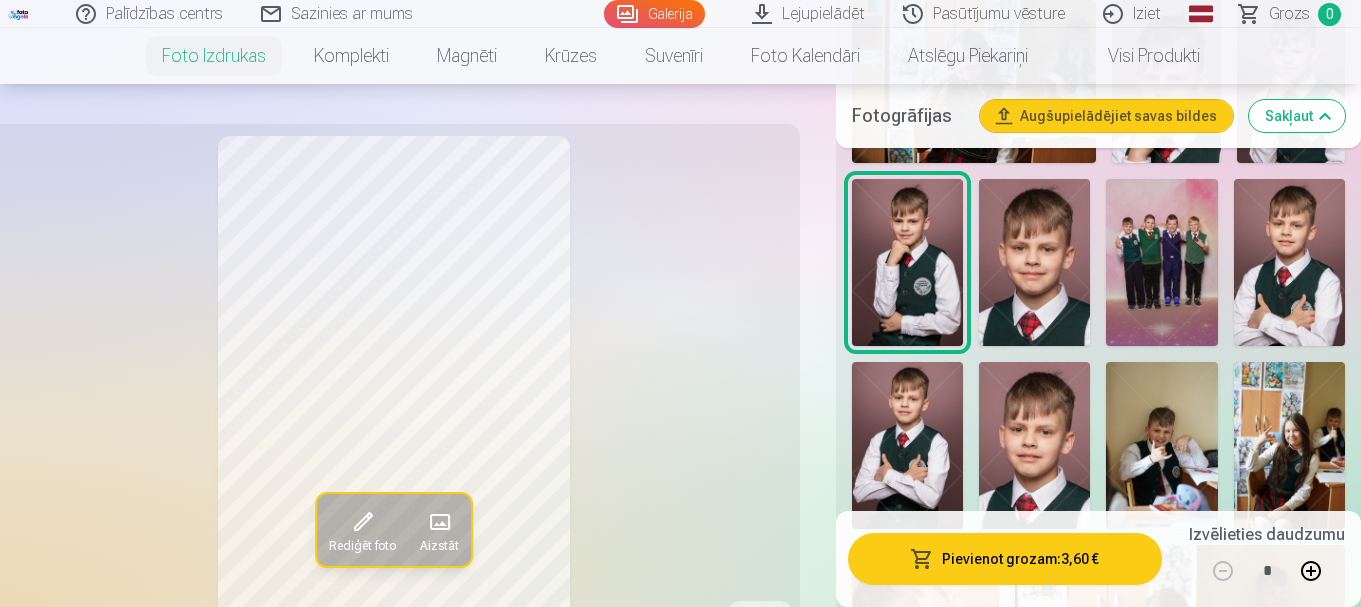scroll, scrollTop: 1167, scrollLeft: 0, axis: vertical 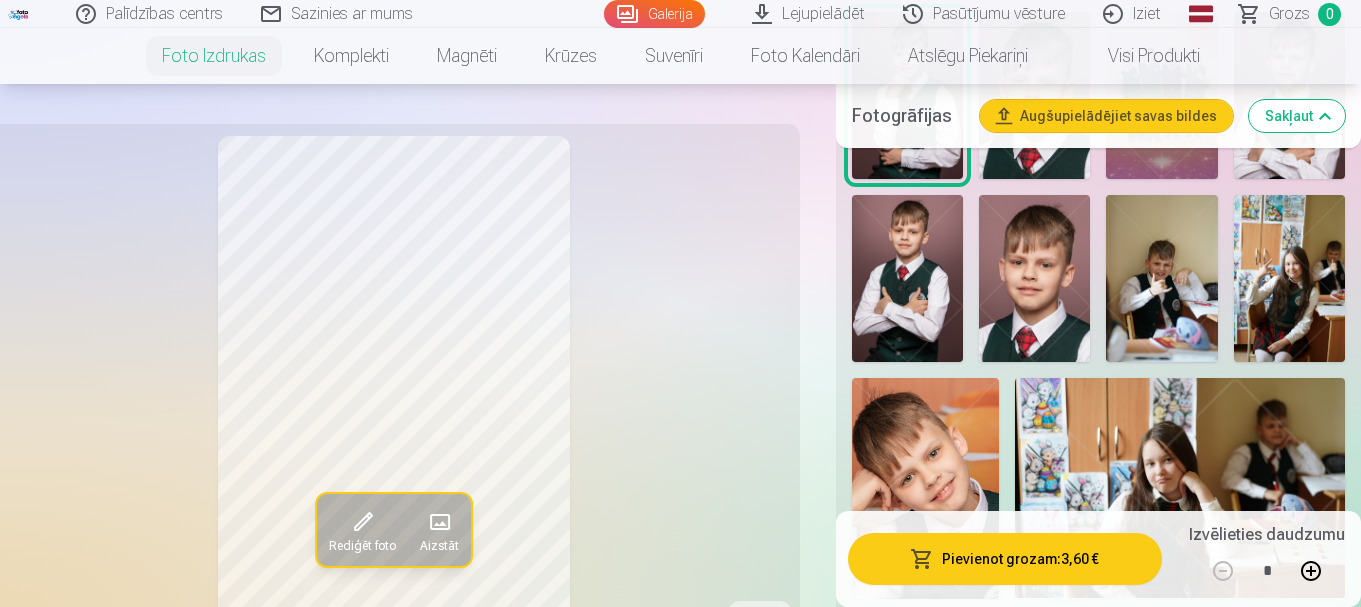 click at bounding box center [907, 278] 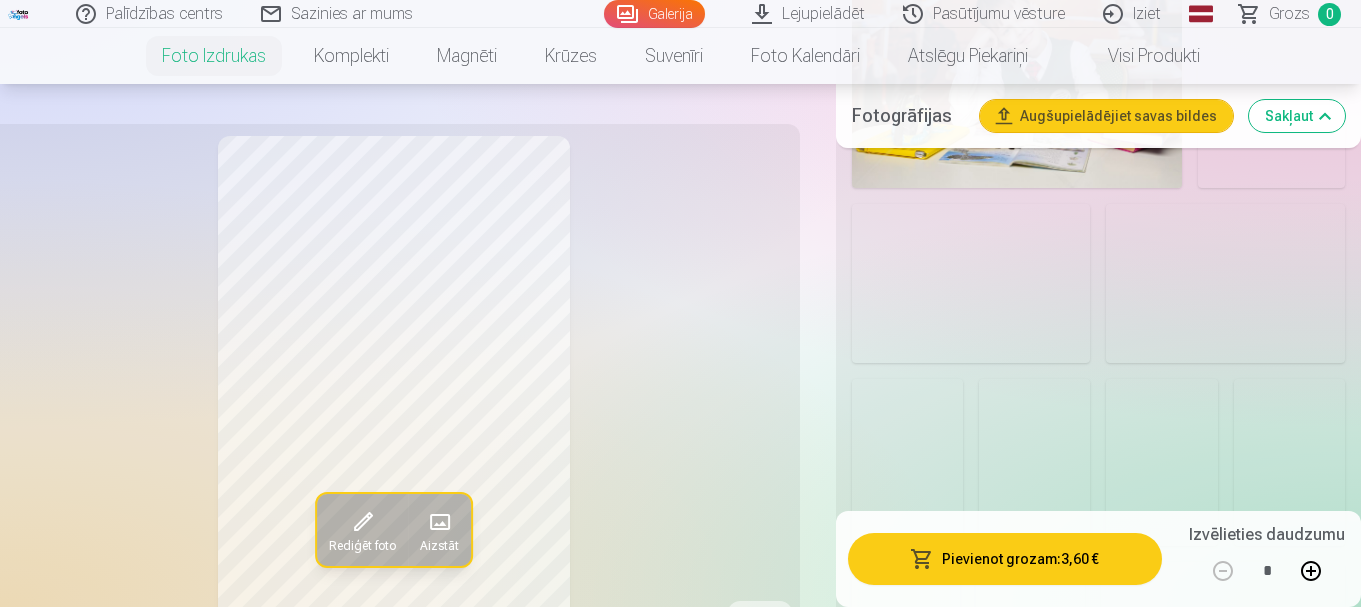 scroll, scrollTop: 3333, scrollLeft: 0, axis: vertical 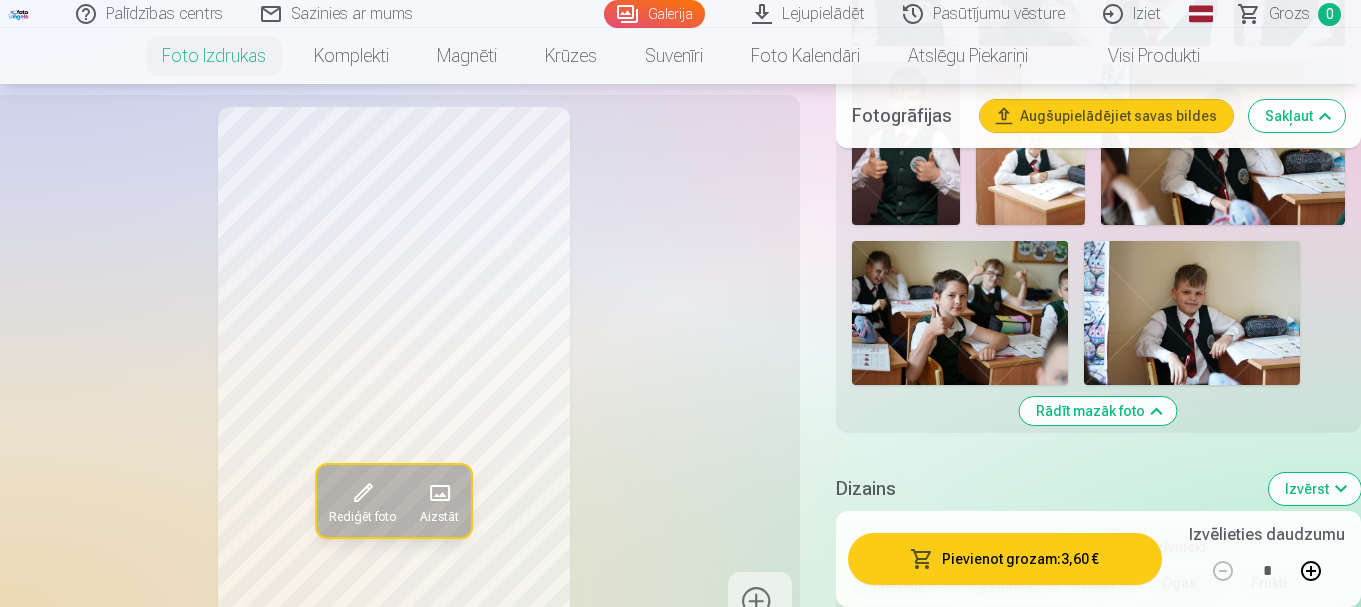 click at bounding box center (1192, 313) 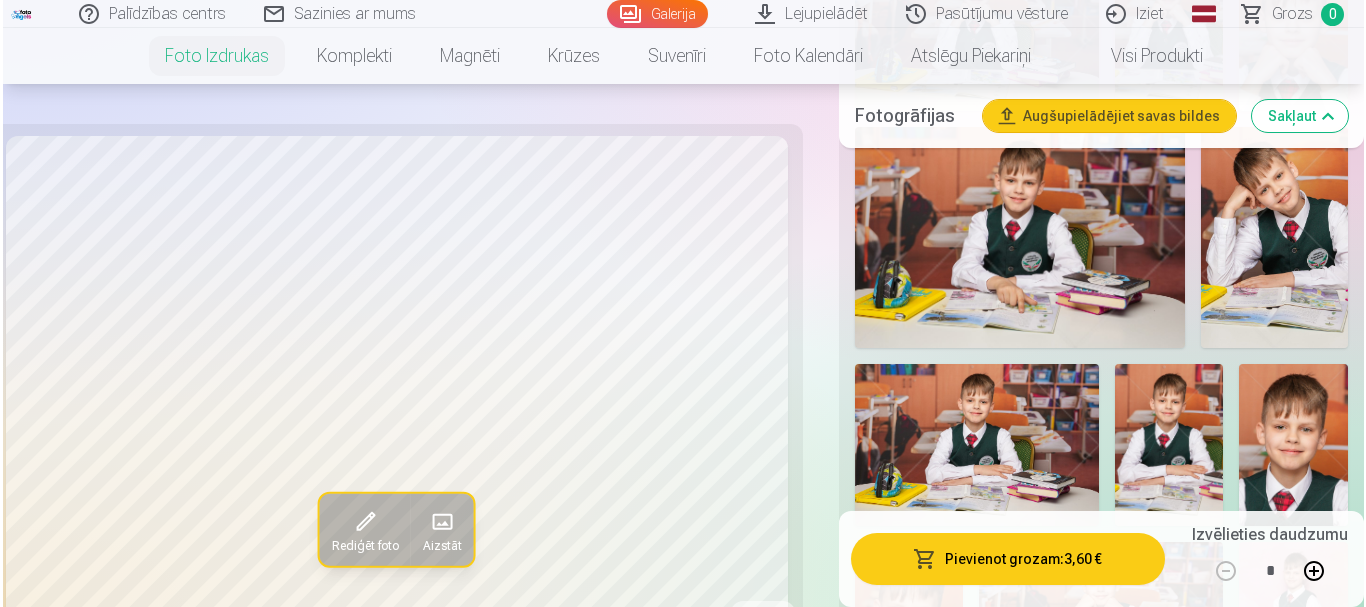 scroll, scrollTop: 1167, scrollLeft: 0, axis: vertical 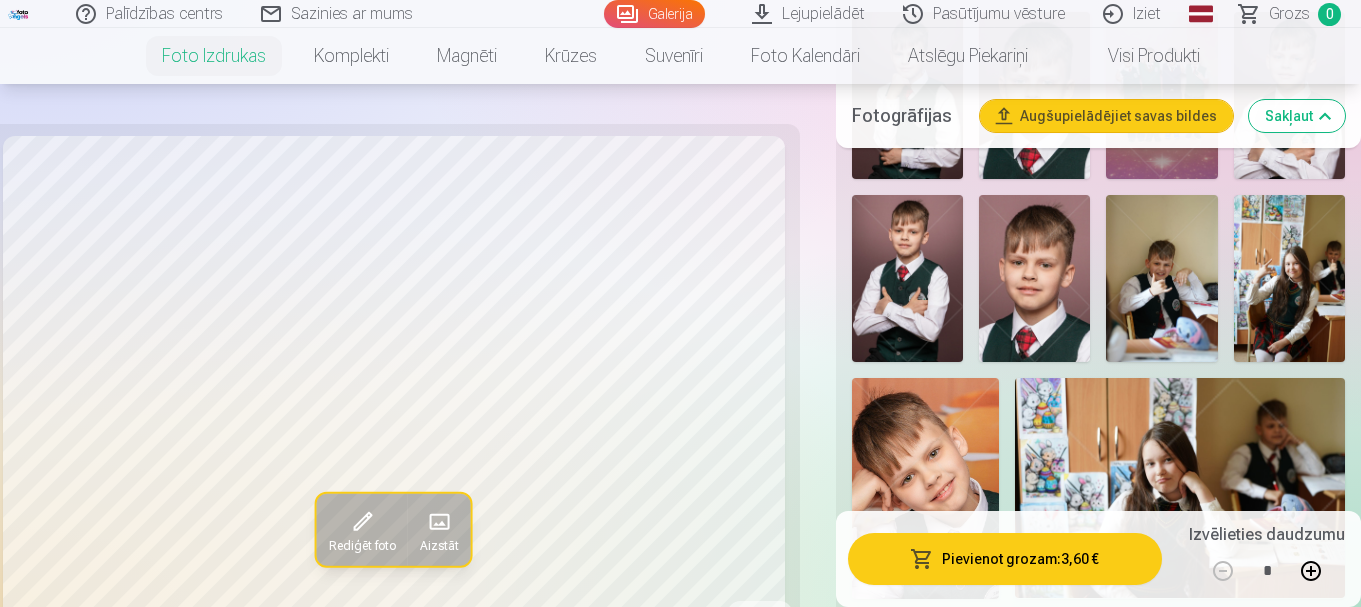 click at bounding box center [907, 278] 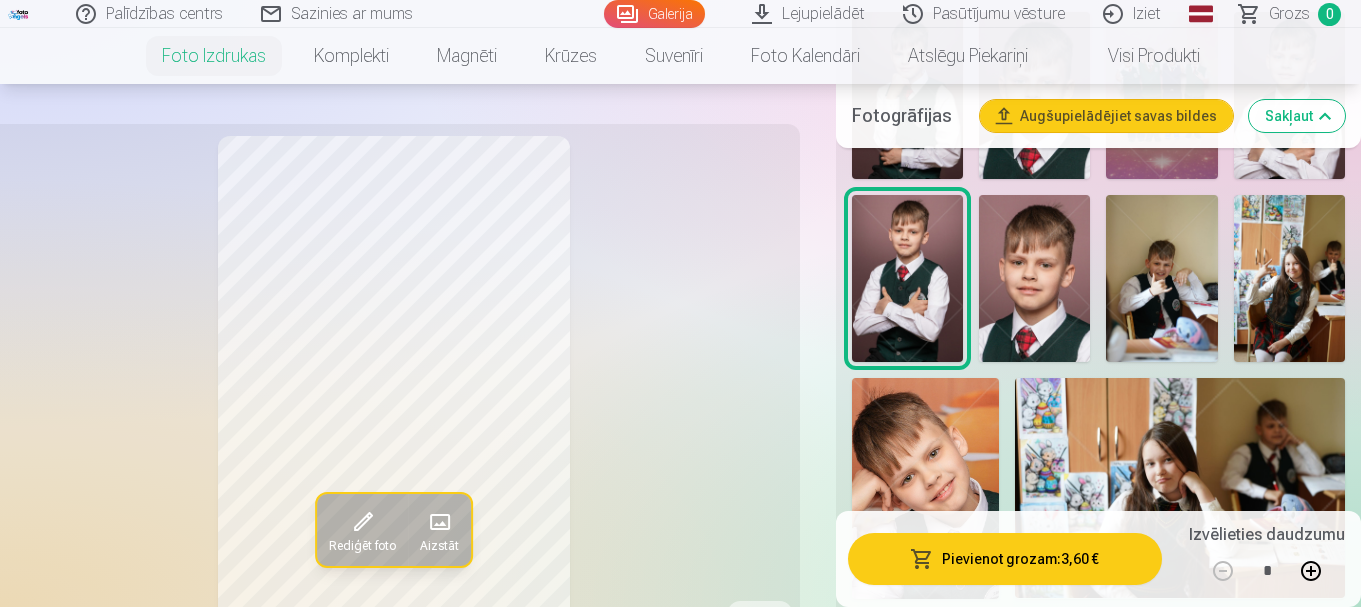 click on "Pievienot grozam :  3,60 €" at bounding box center [1005, 559] 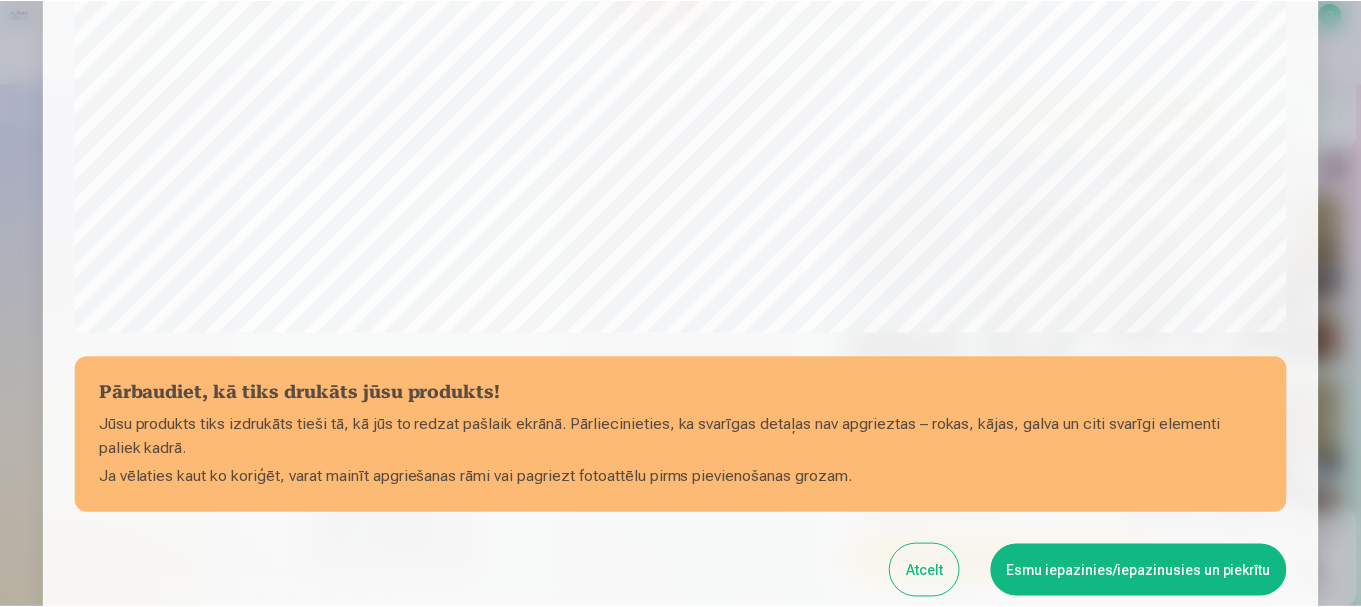 scroll, scrollTop: 833, scrollLeft: 0, axis: vertical 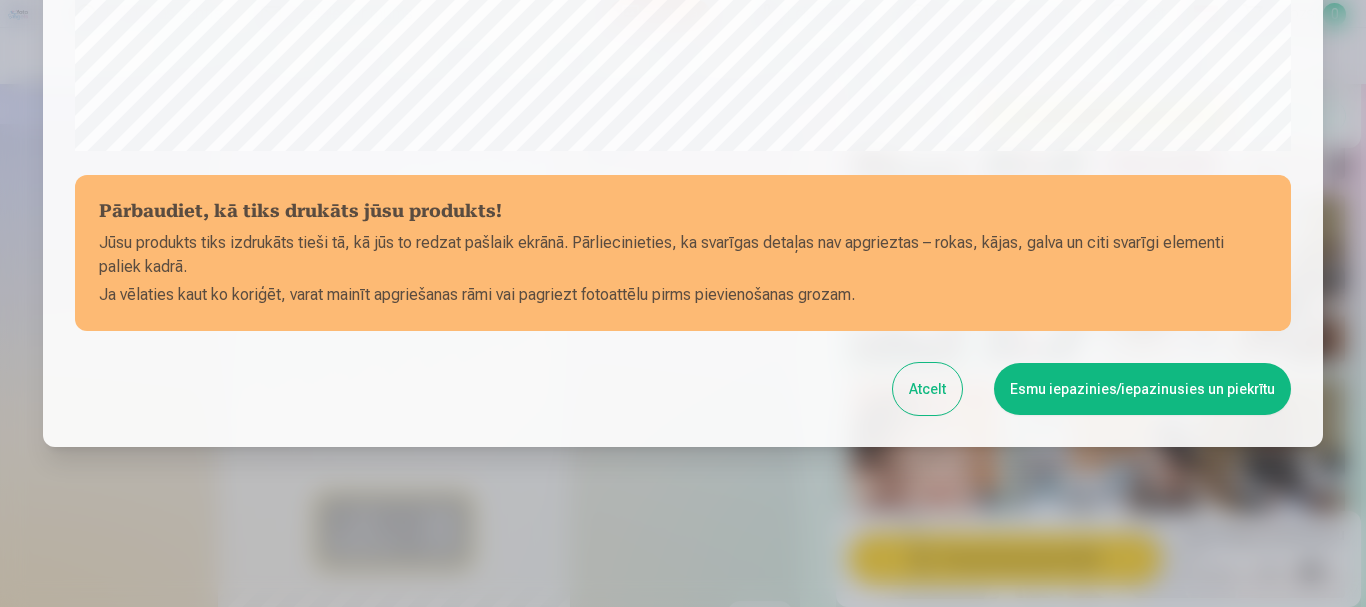 drag, startPoint x: 1115, startPoint y: 394, endPoint x: 988, endPoint y: 481, distance: 153.94154 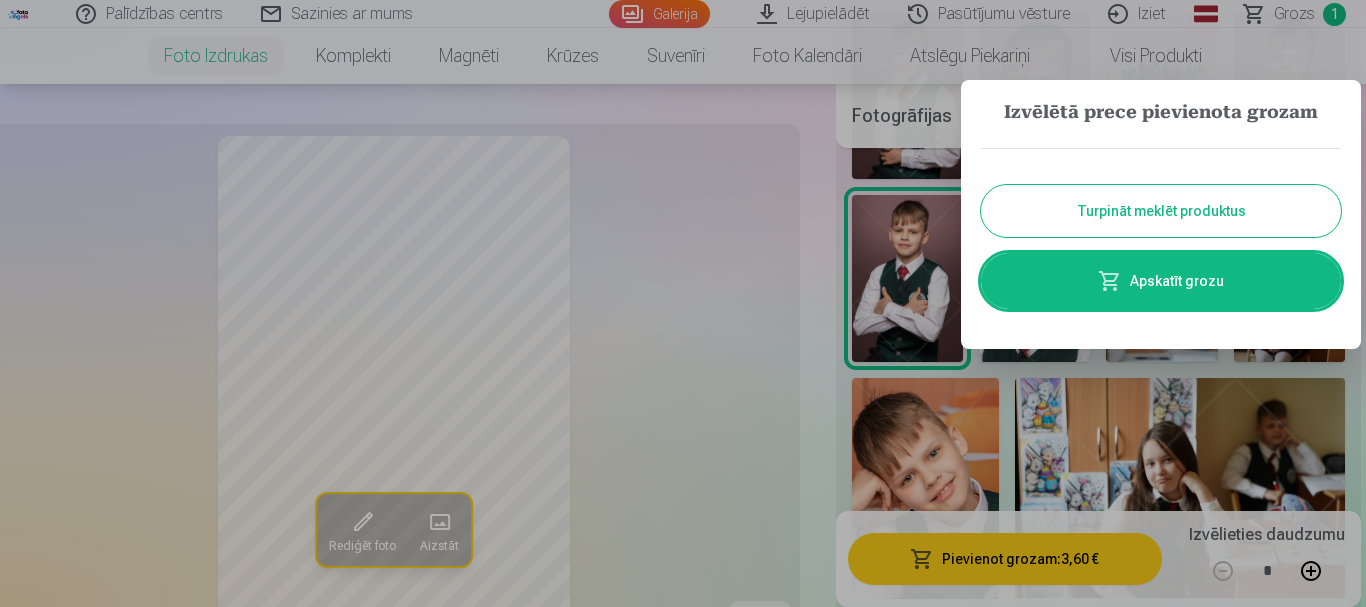 click on "Turpināt meklēt produktus" at bounding box center [1161, 211] 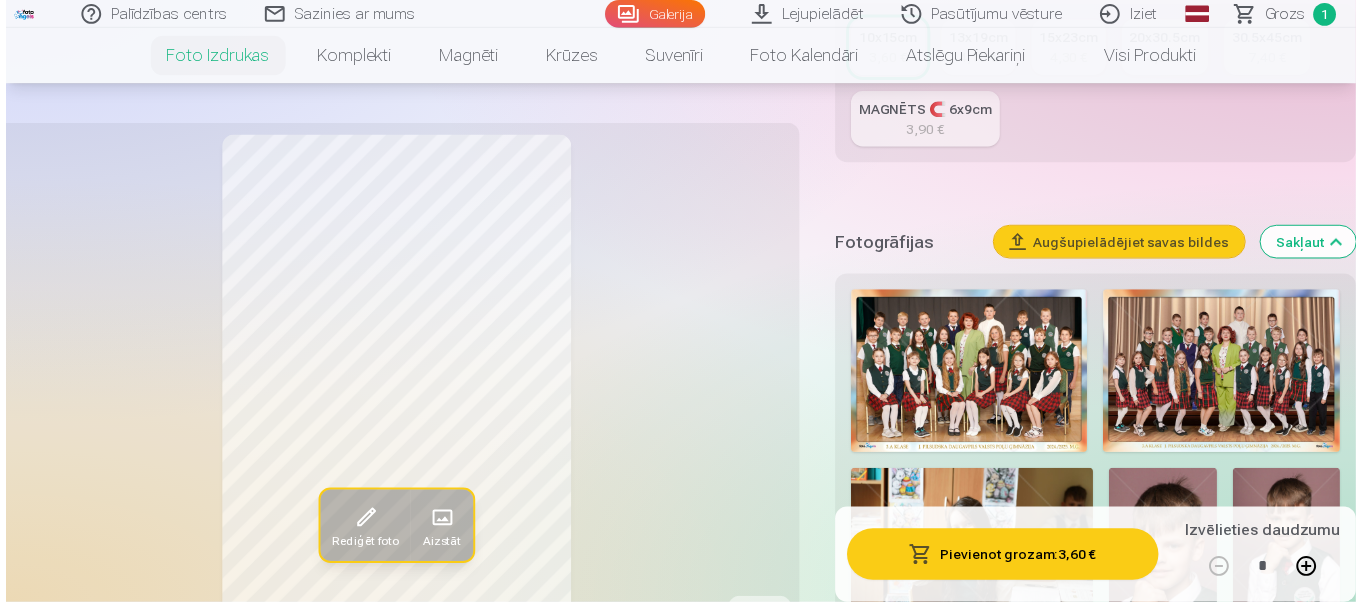 scroll, scrollTop: 500, scrollLeft: 0, axis: vertical 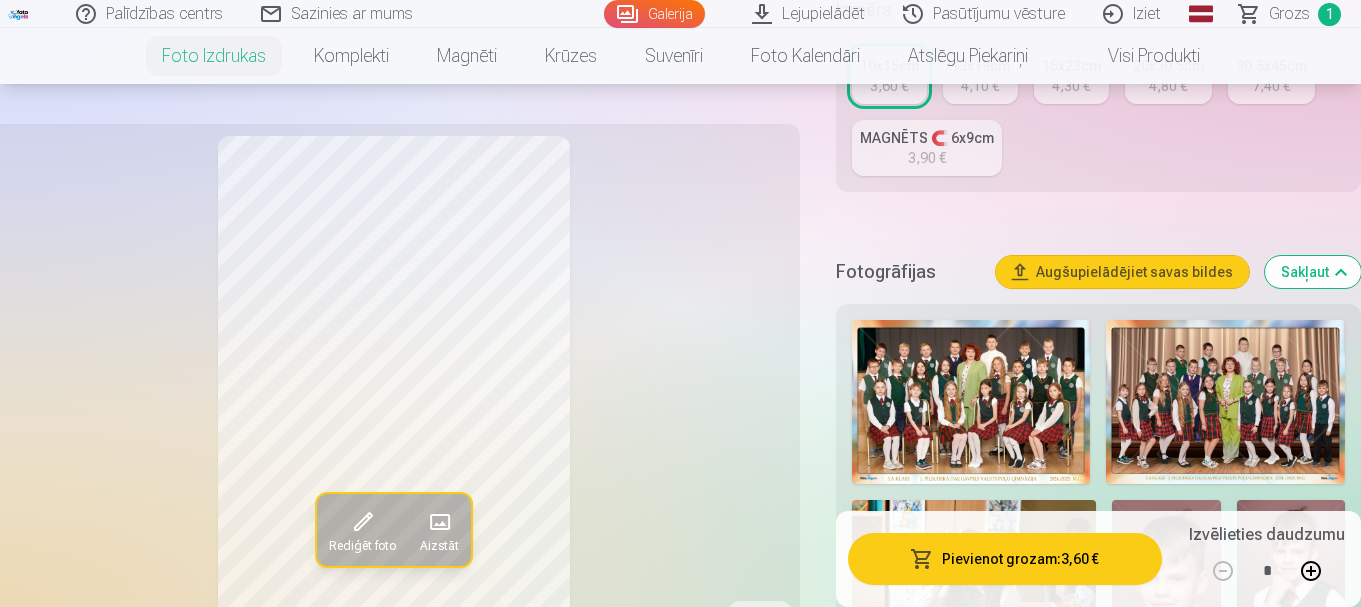 click at bounding box center [971, 402] 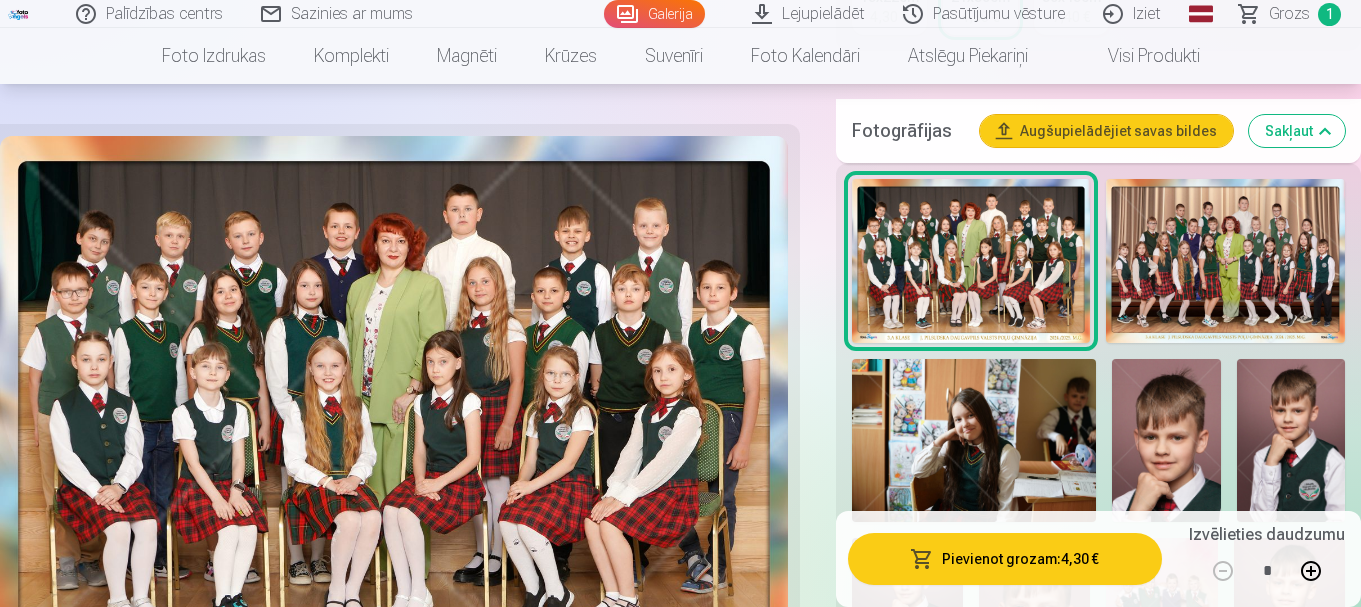 scroll, scrollTop: 1000, scrollLeft: 0, axis: vertical 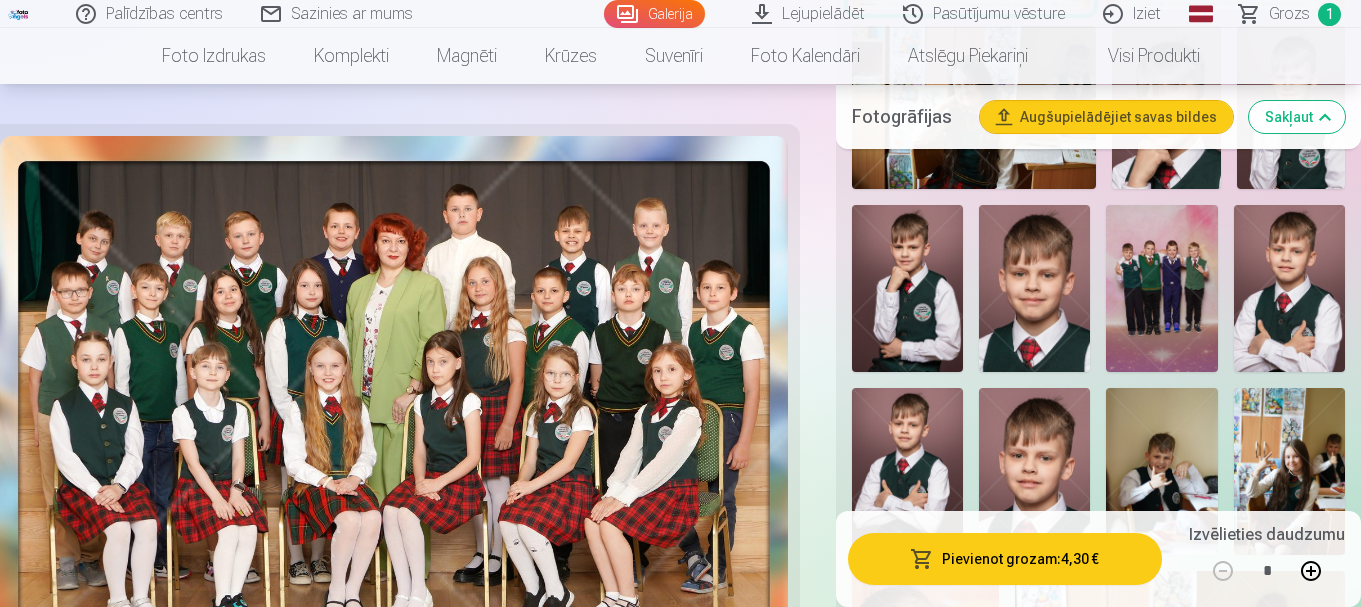 click on "Grozs 1" at bounding box center (1291, 14) 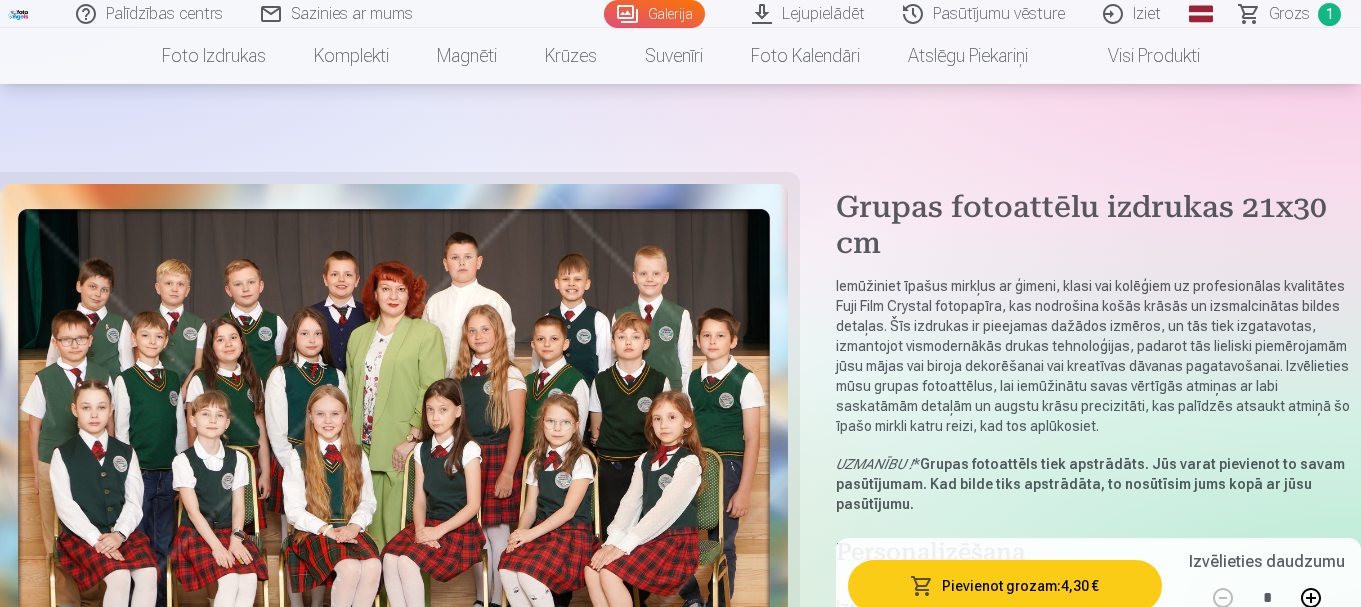 scroll, scrollTop: 667, scrollLeft: 0, axis: vertical 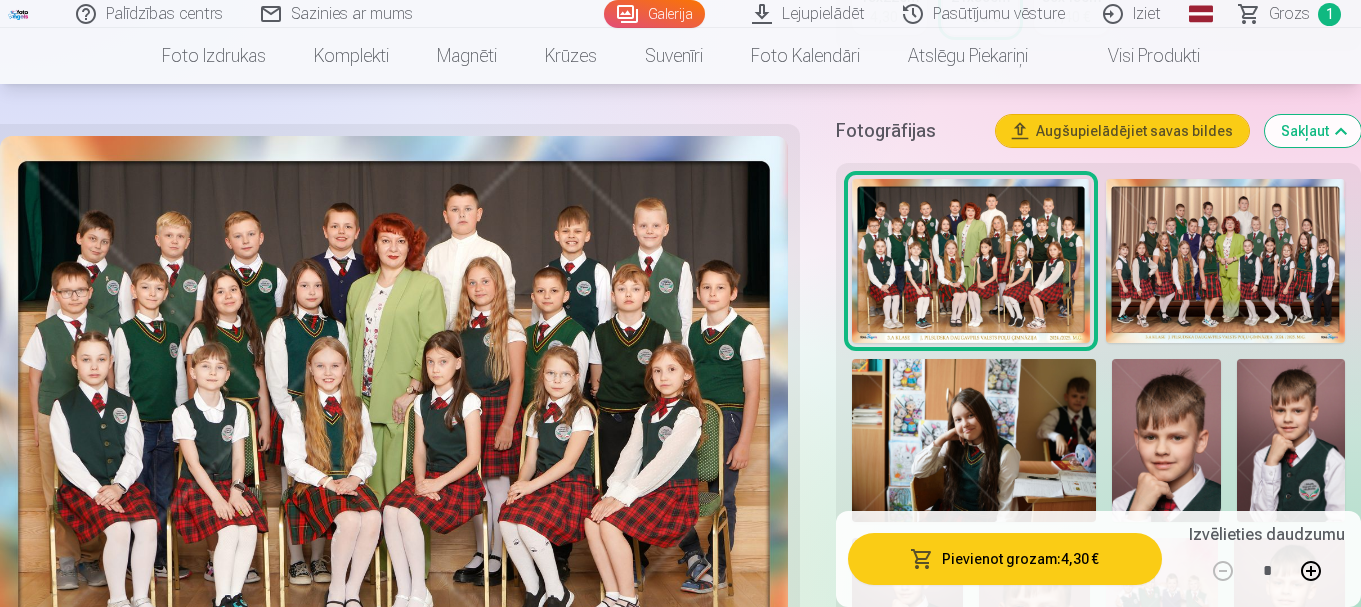 click at bounding box center [1291, 440] 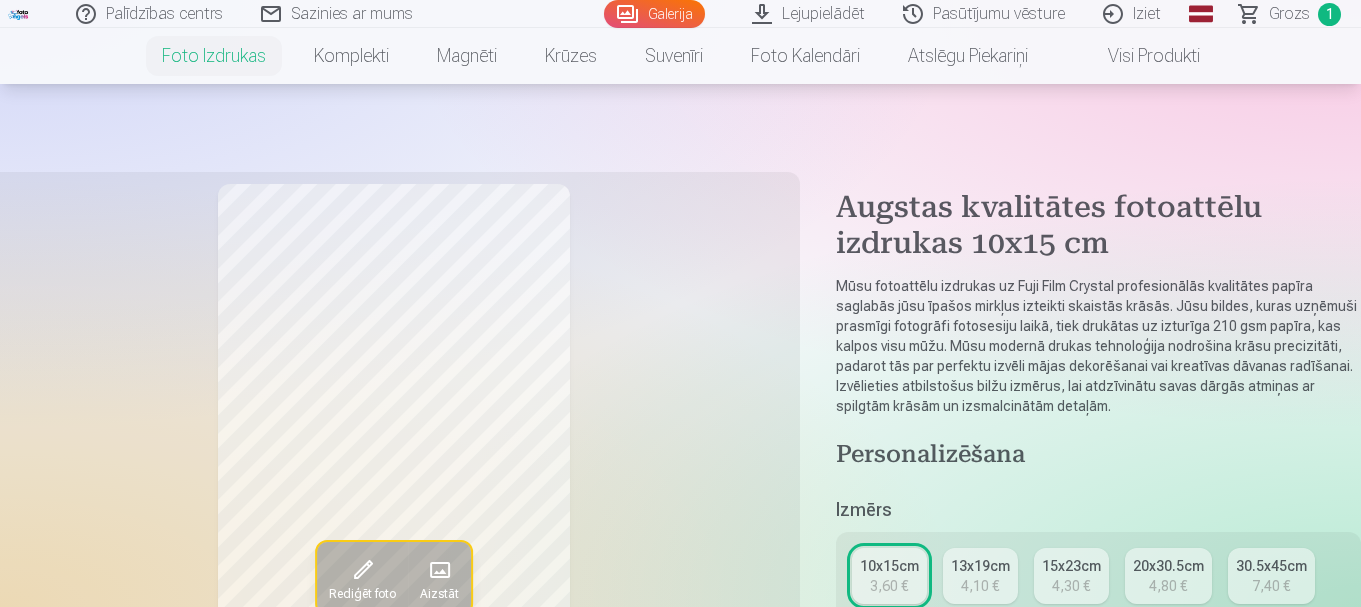 scroll, scrollTop: 500, scrollLeft: 0, axis: vertical 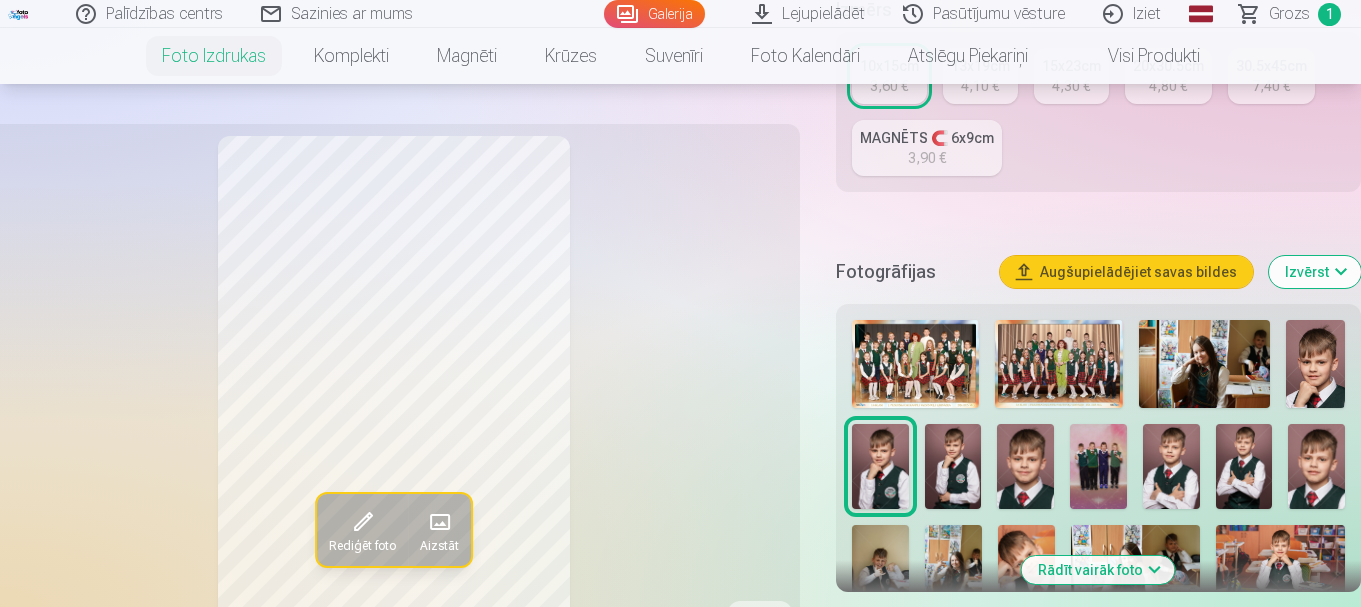 click at bounding box center (1025, 466) 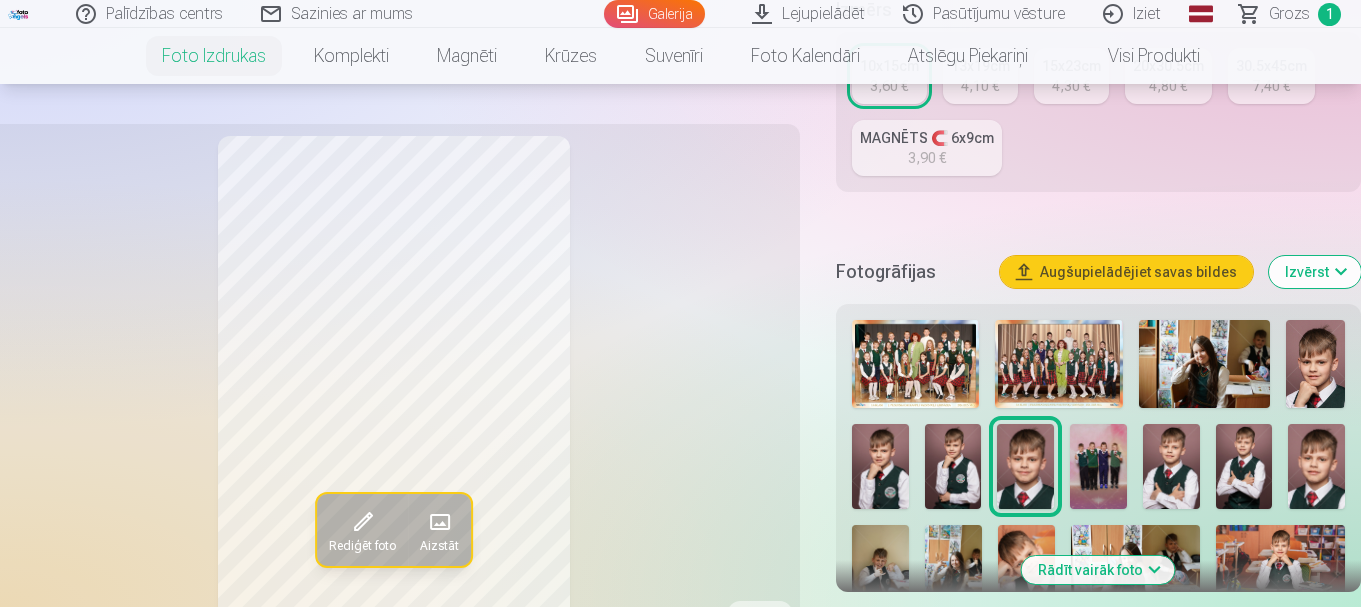 click at bounding box center (1098, 466) 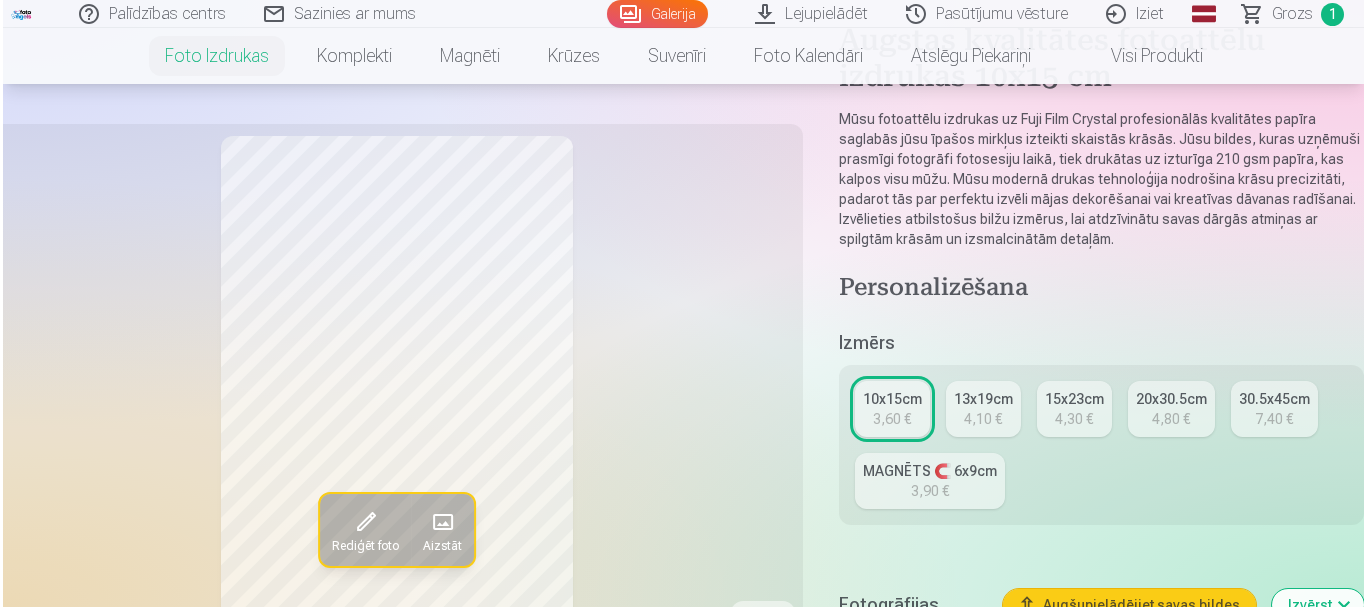 scroll, scrollTop: 333, scrollLeft: 0, axis: vertical 